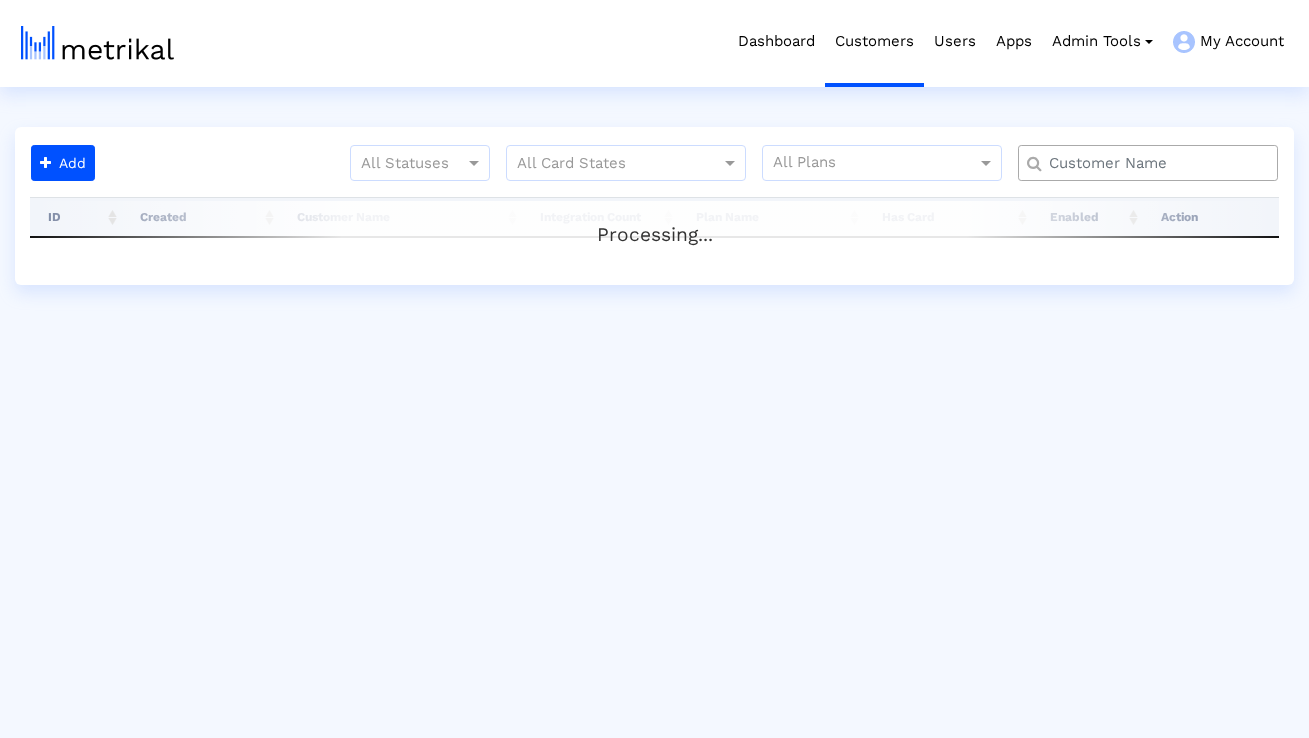 scroll, scrollTop: 0, scrollLeft: 0, axis: both 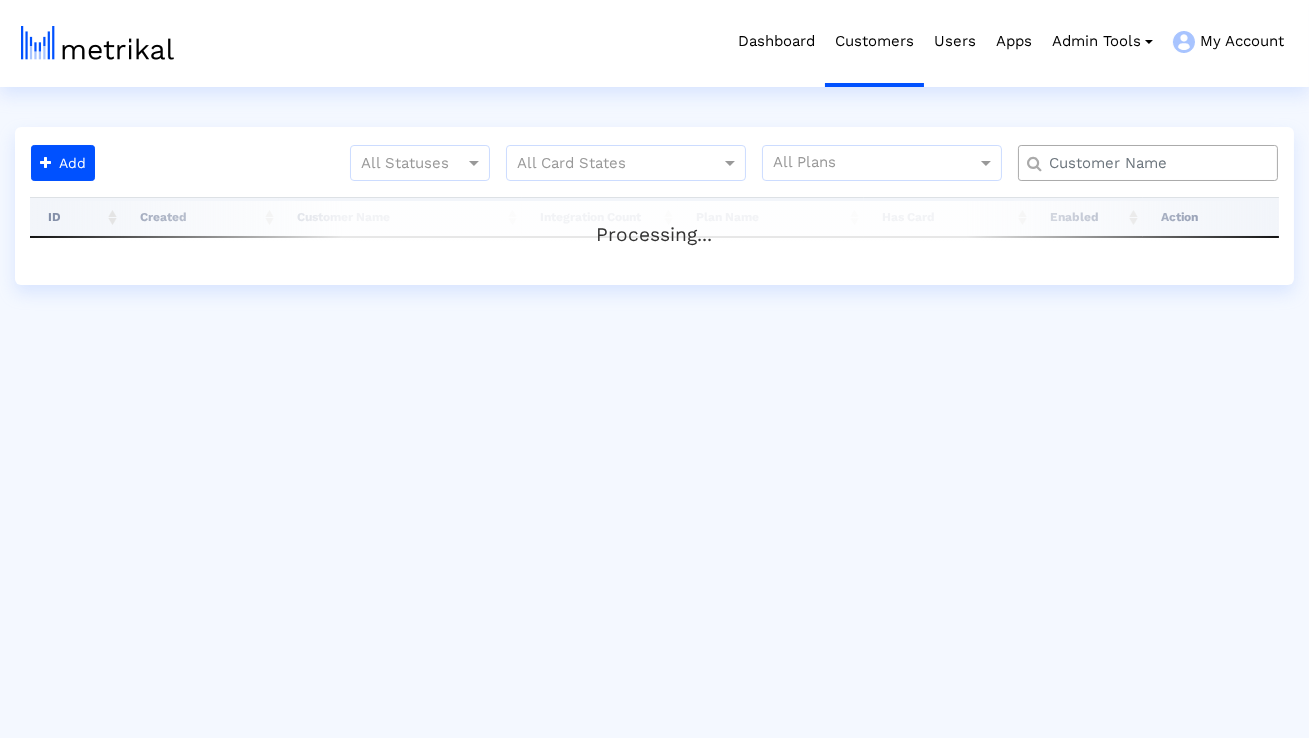 click 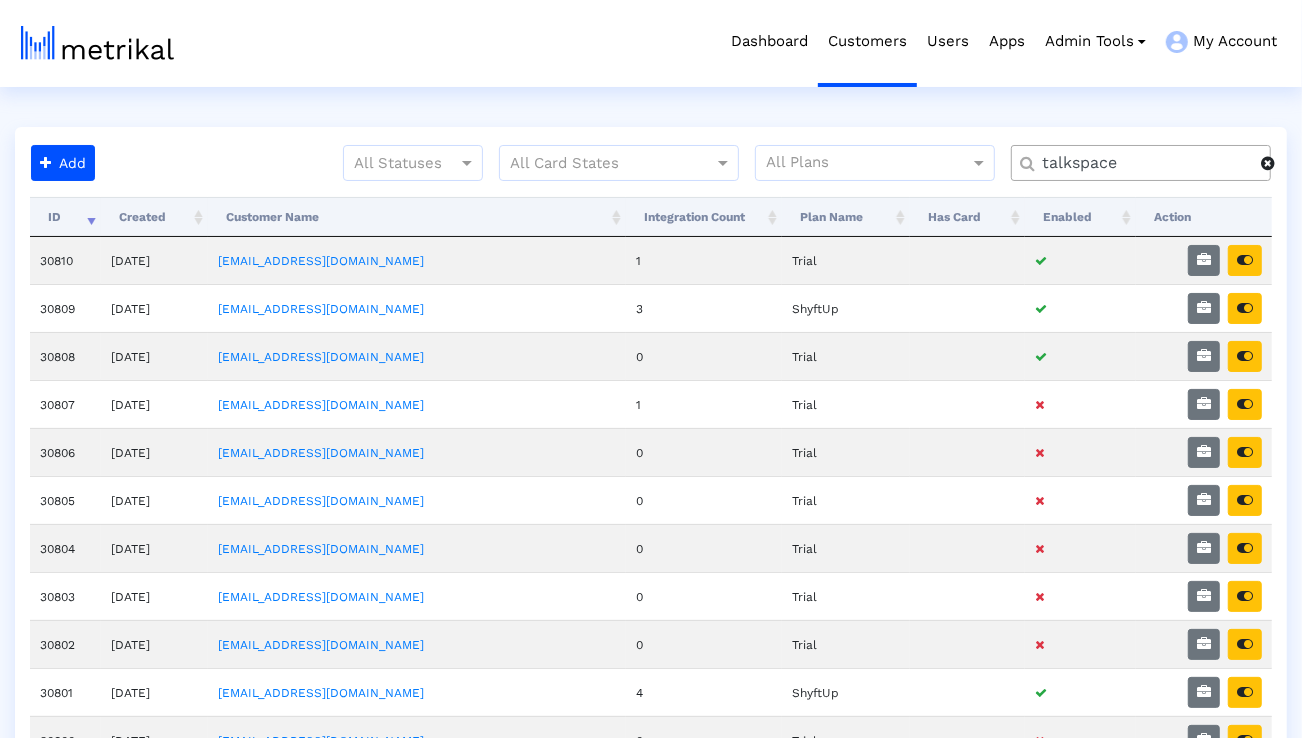 type on "talkspace" 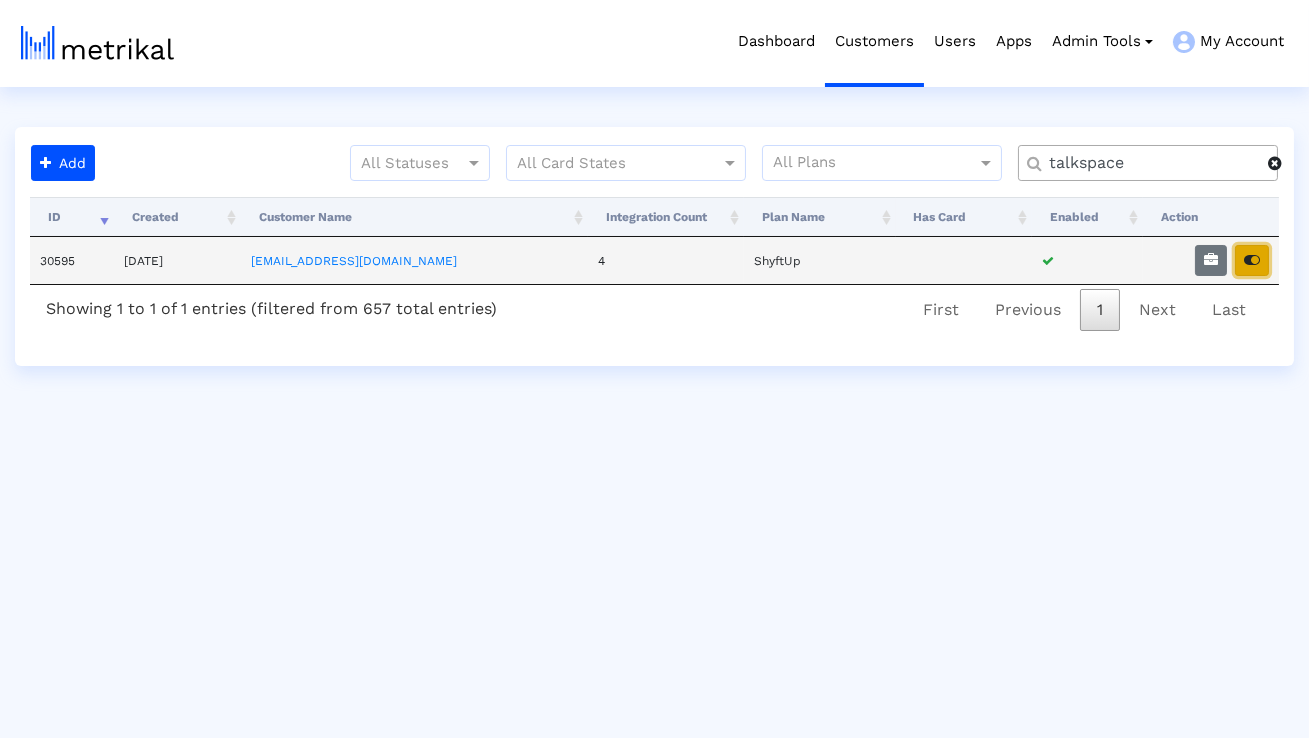click at bounding box center [1252, 260] 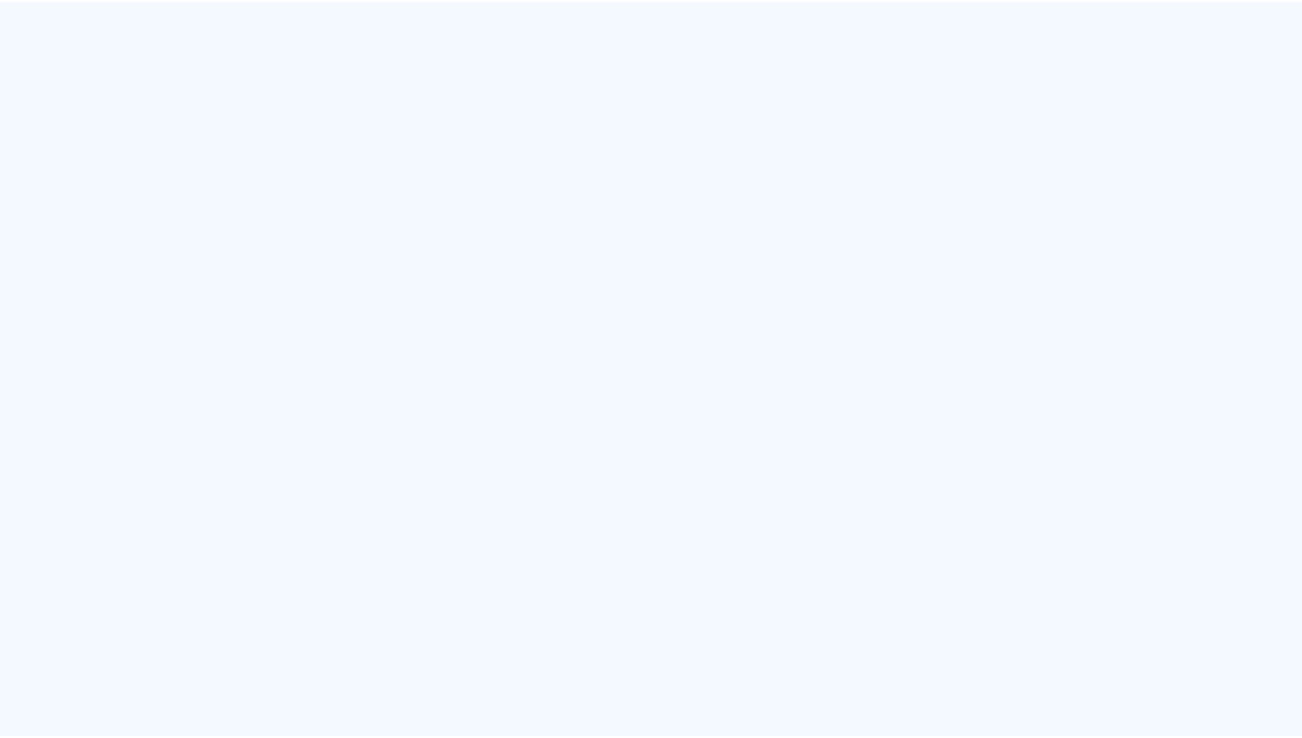 scroll, scrollTop: 0, scrollLeft: 0, axis: both 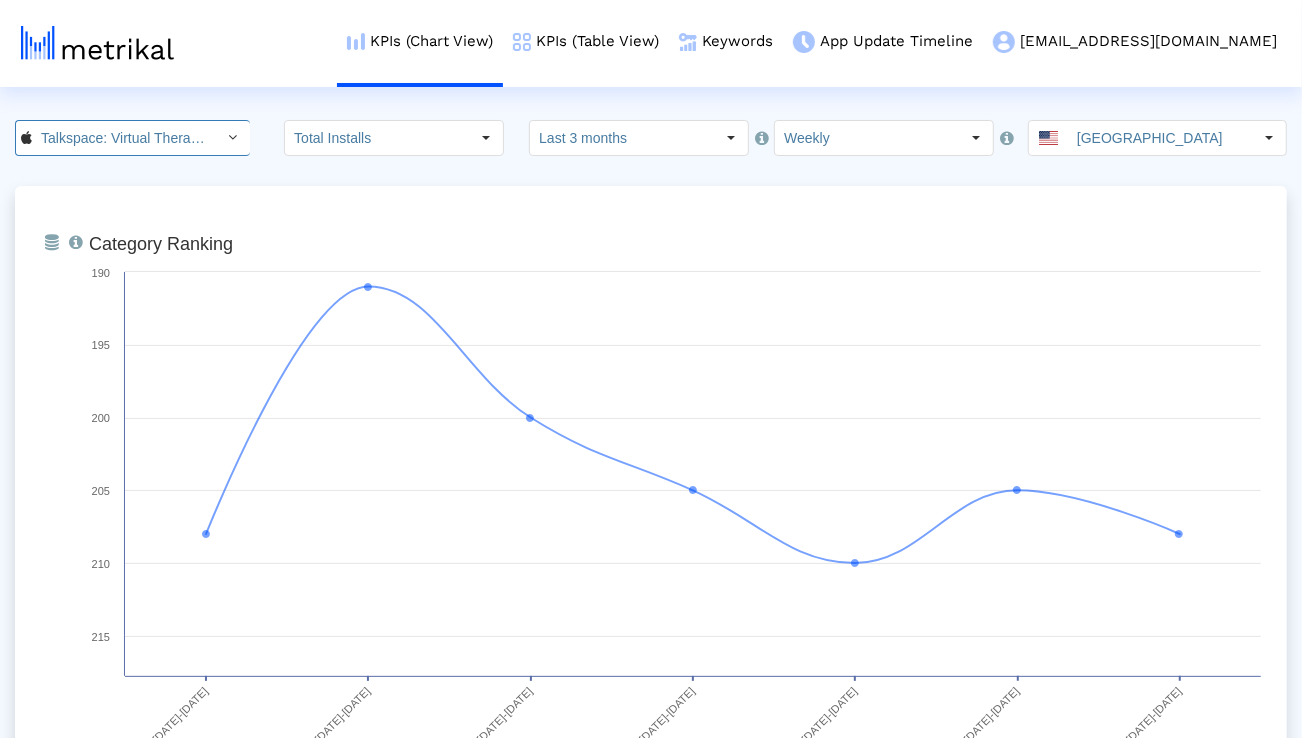 click 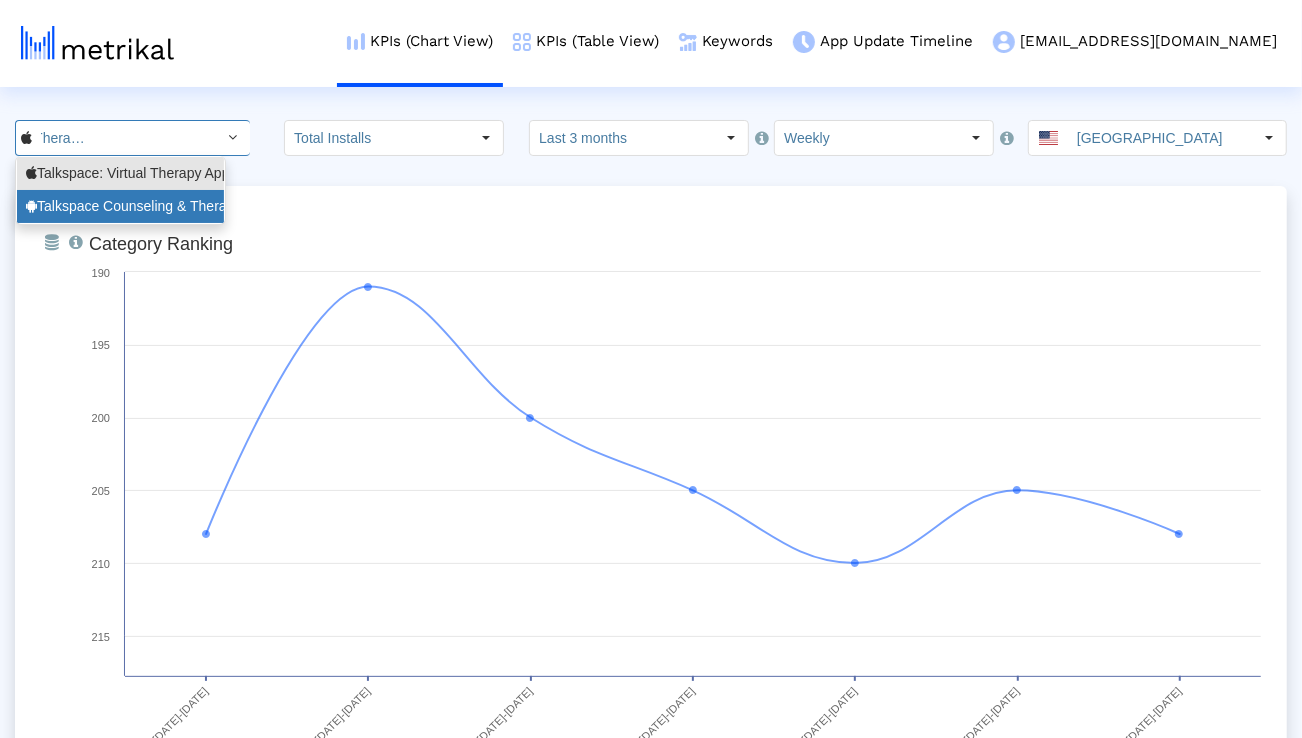 click on "Talkspace Counseling & Therapy <com.talkspace.talkspaceapp>" at bounding box center [120, 206] 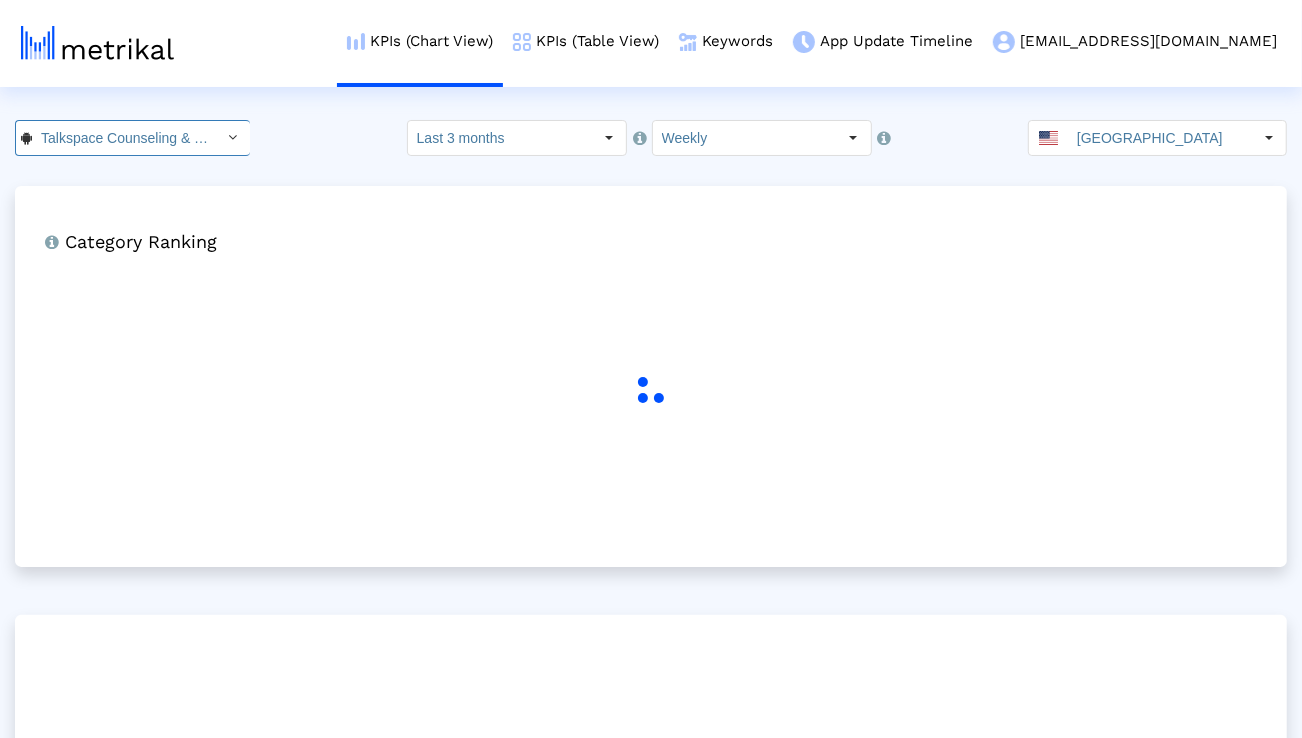scroll, scrollTop: 0, scrollLeft: 266, axis: horizontal 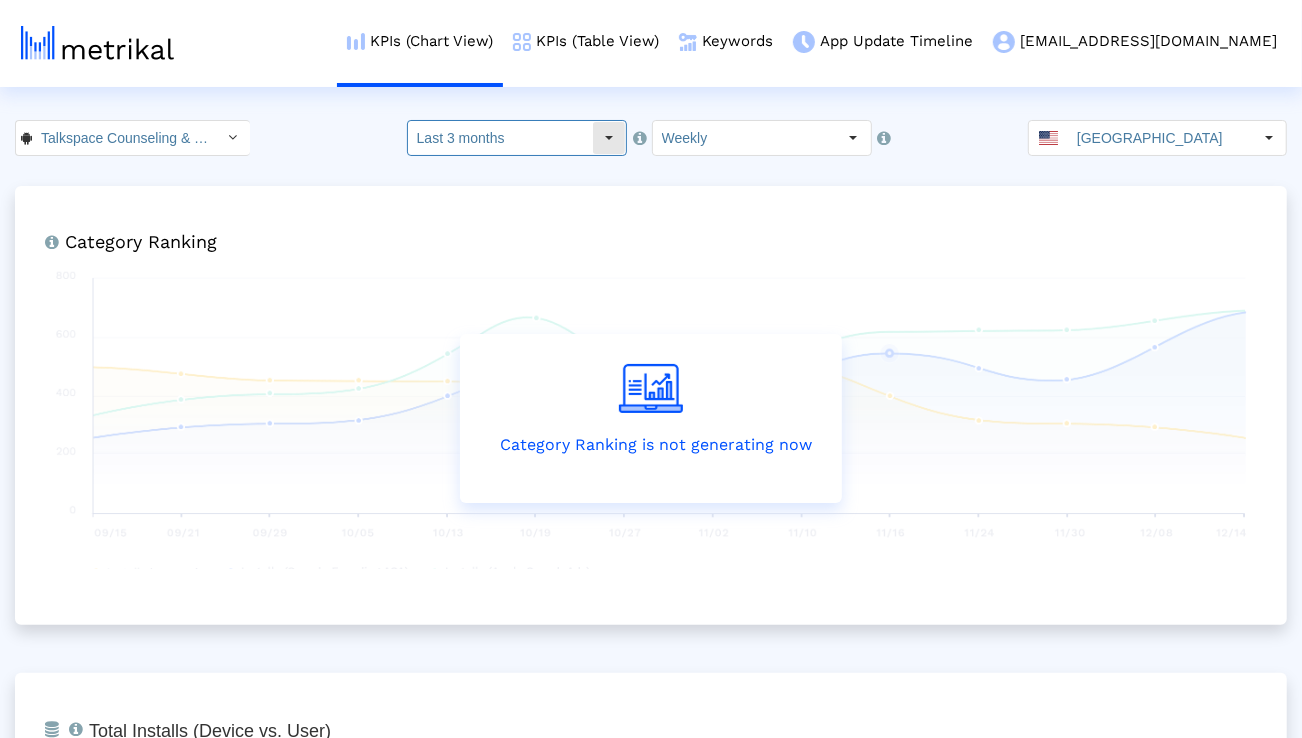 click on "Last 3 months" 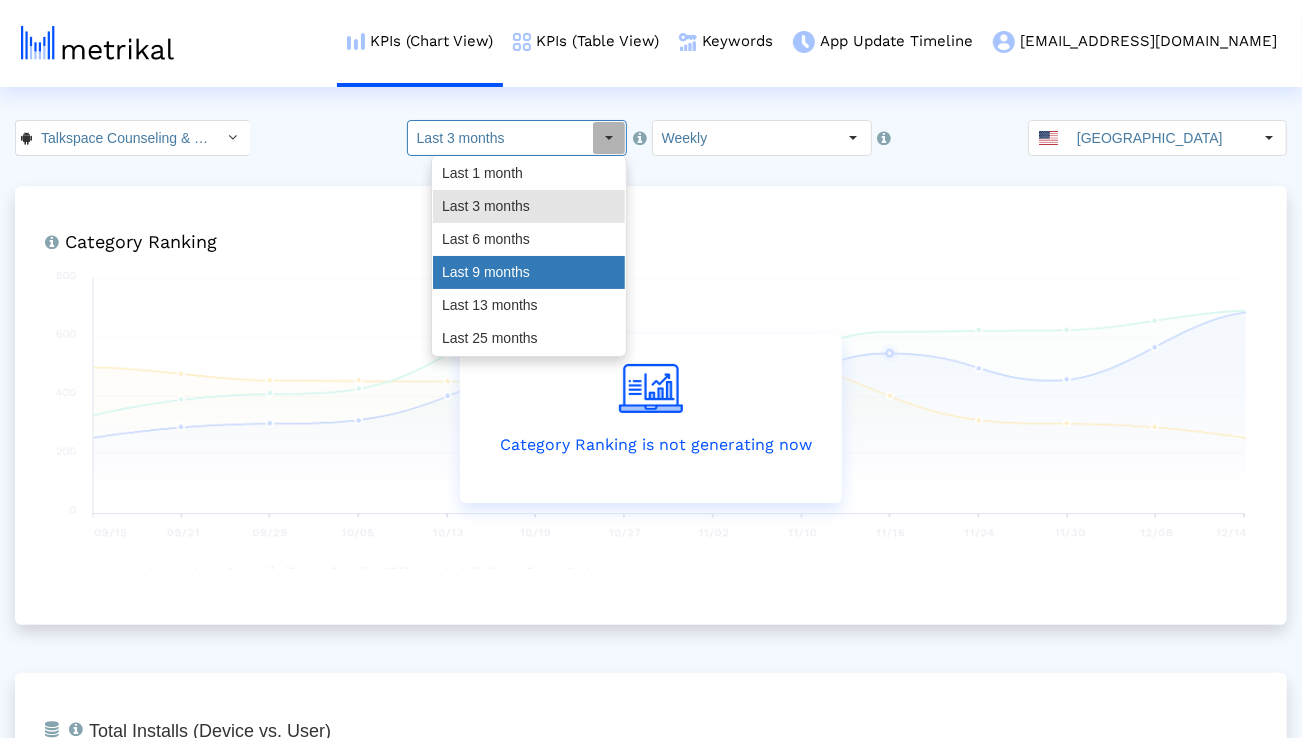 click on "Last 9 months" at bounding box center [529, 272] 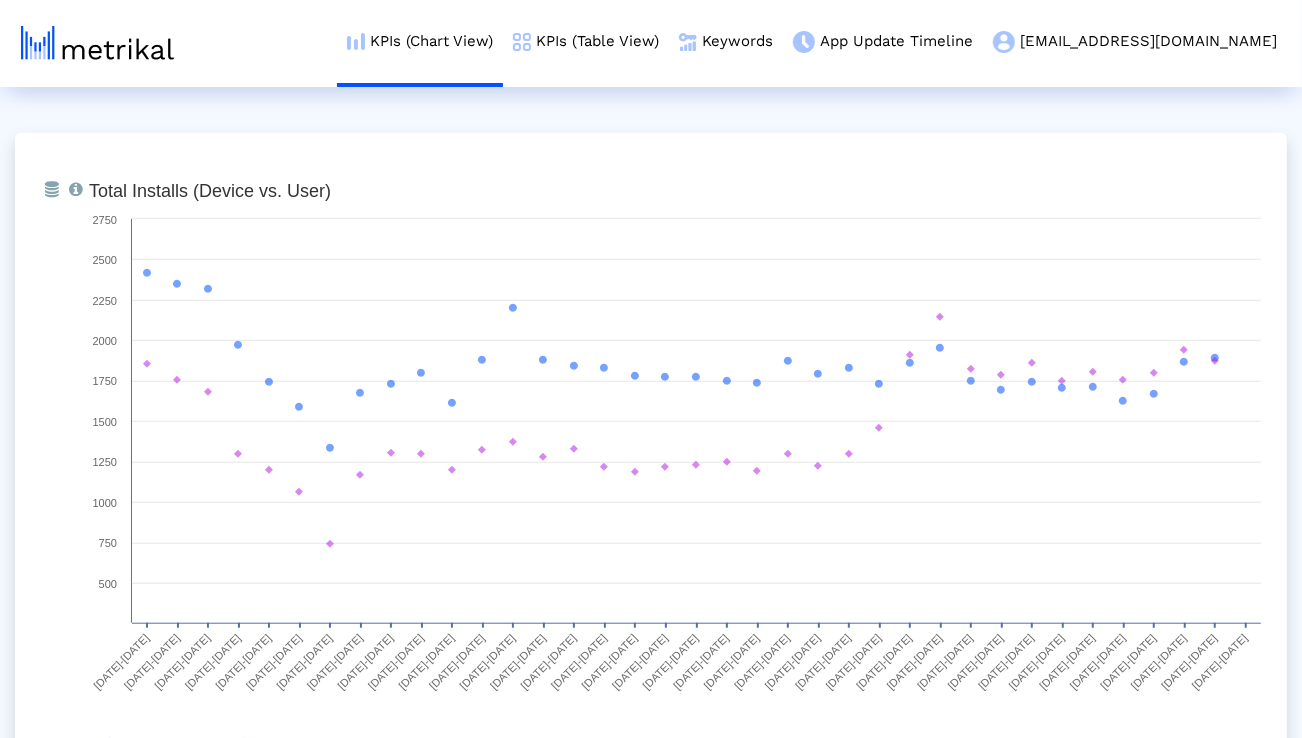 scroll, scrollTop: 784, scrollLeft: 0, axis: vertical 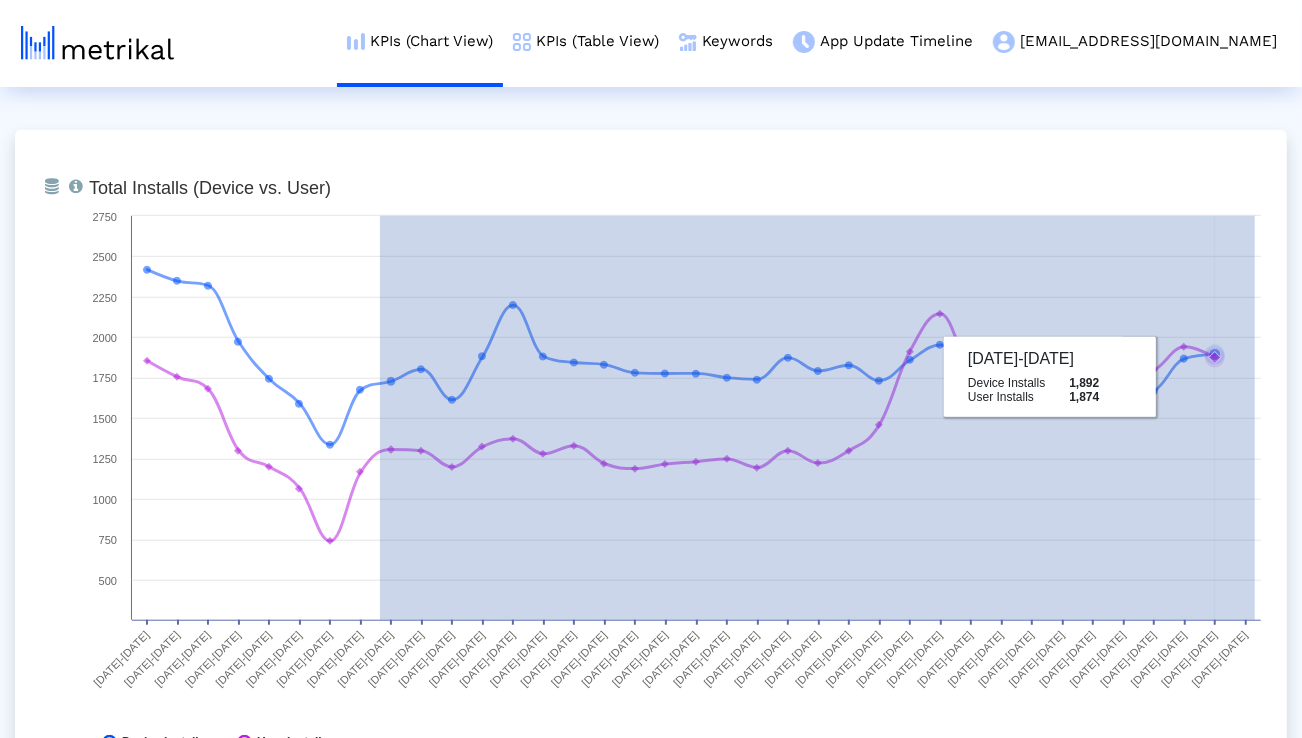 drag, startPoint x: 380, startPoint y: 377, endPoint x: 1259, endPoint y: 376, distance: 879.00055 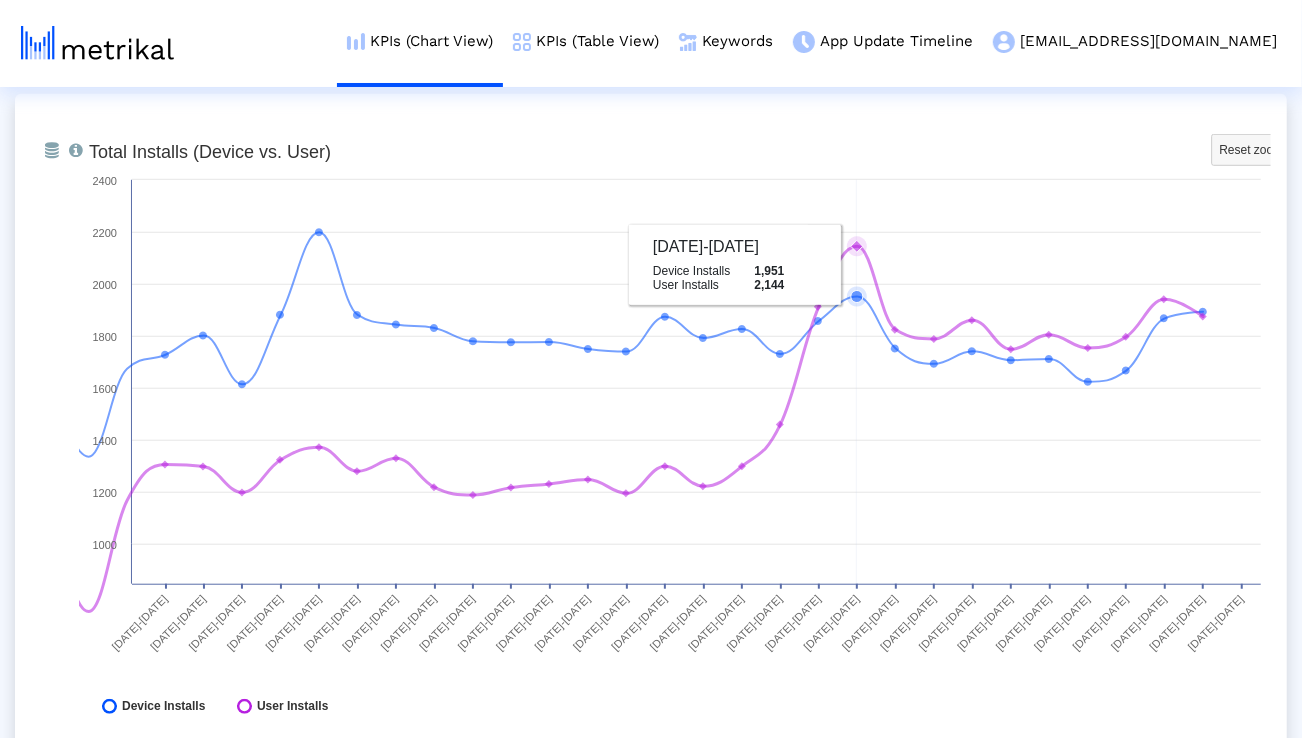 scroll, scrollTop: 828, scrollLeft: 0, axis: vertical 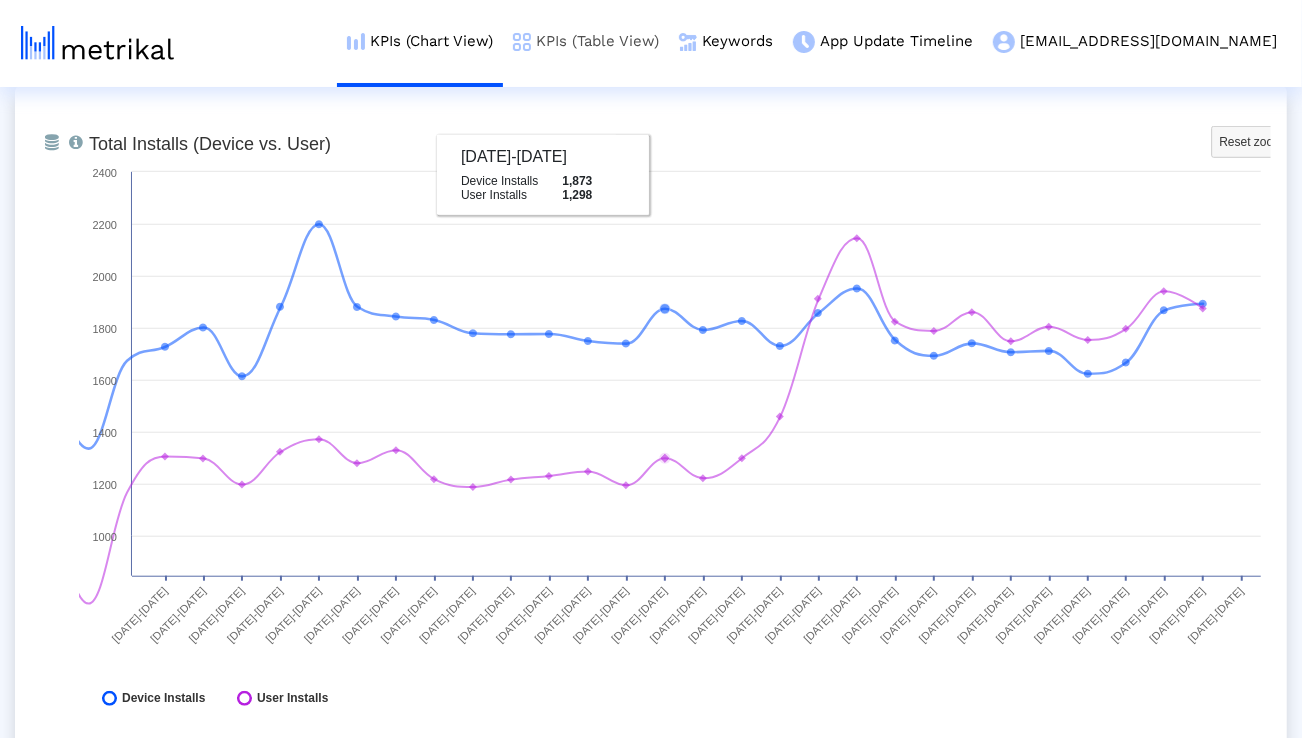 click on "KPIs (Table View)" at bounding box center [586, 41] 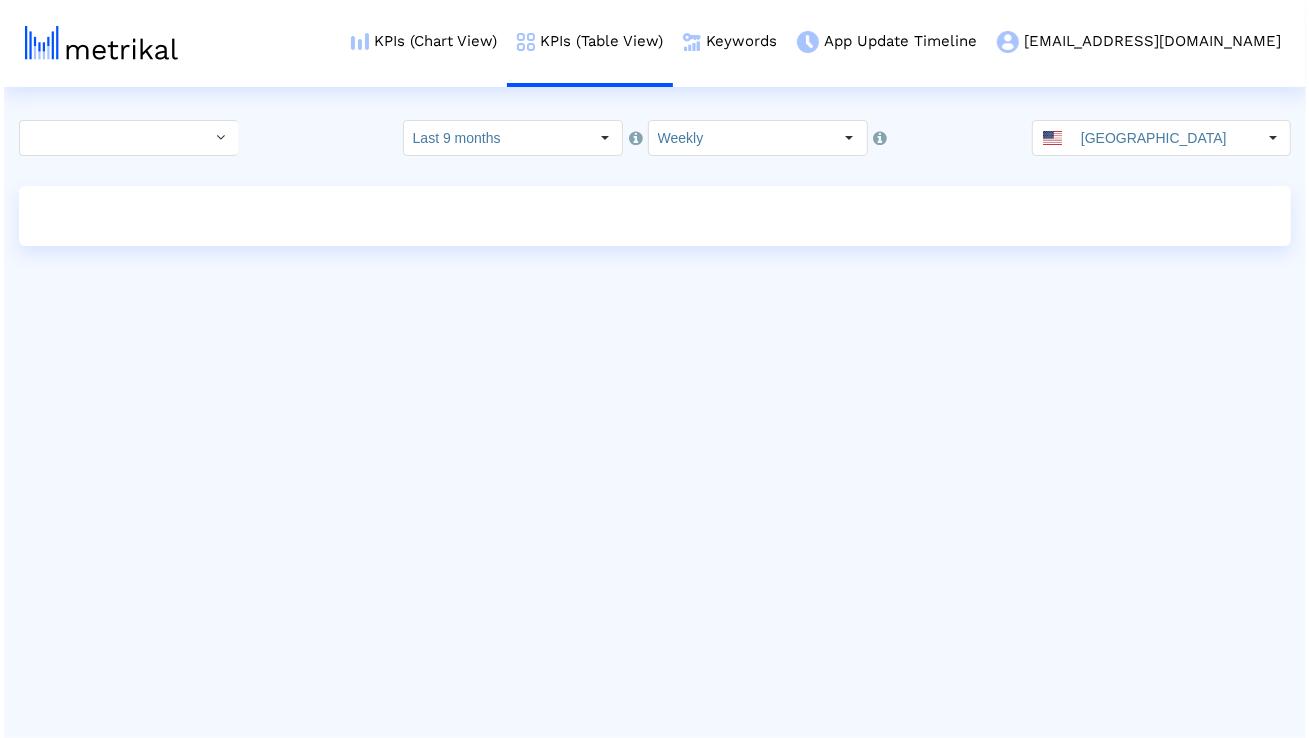 scroll, scrollTop: 0, scrollLeft: 0, axis: both 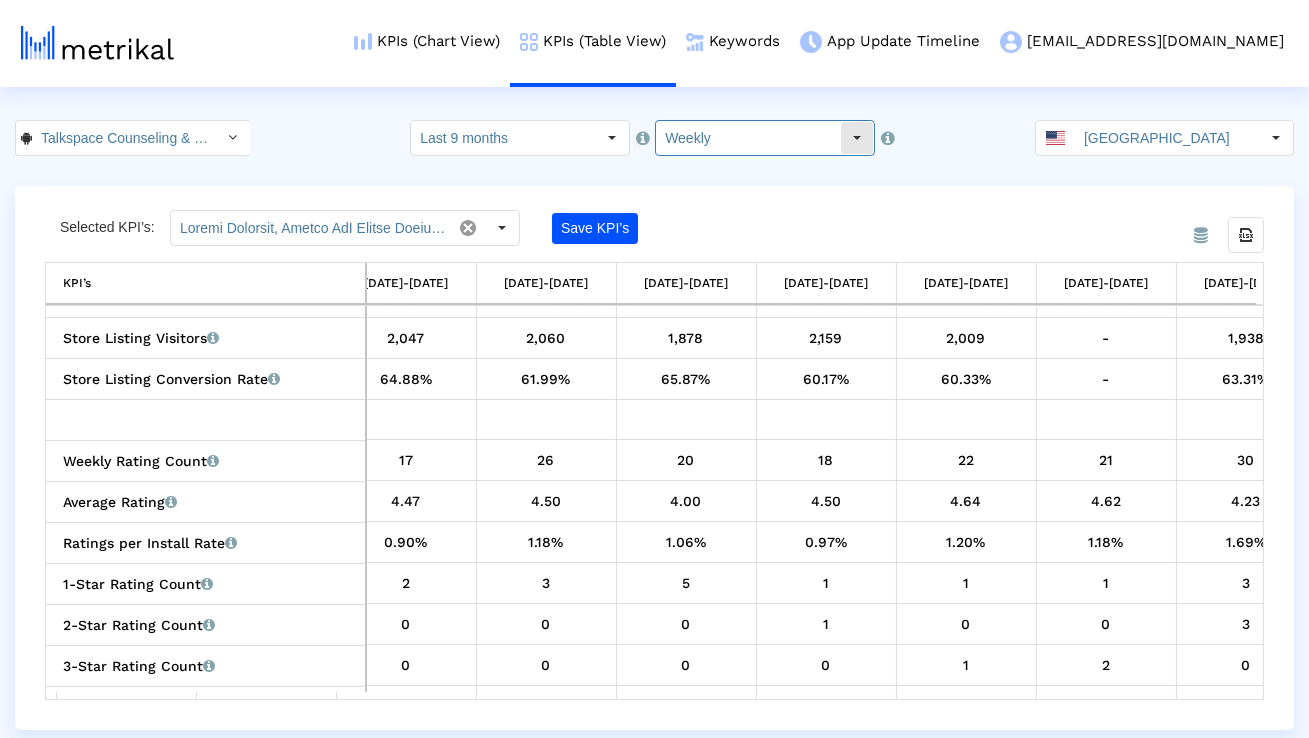 click on "Weekly" 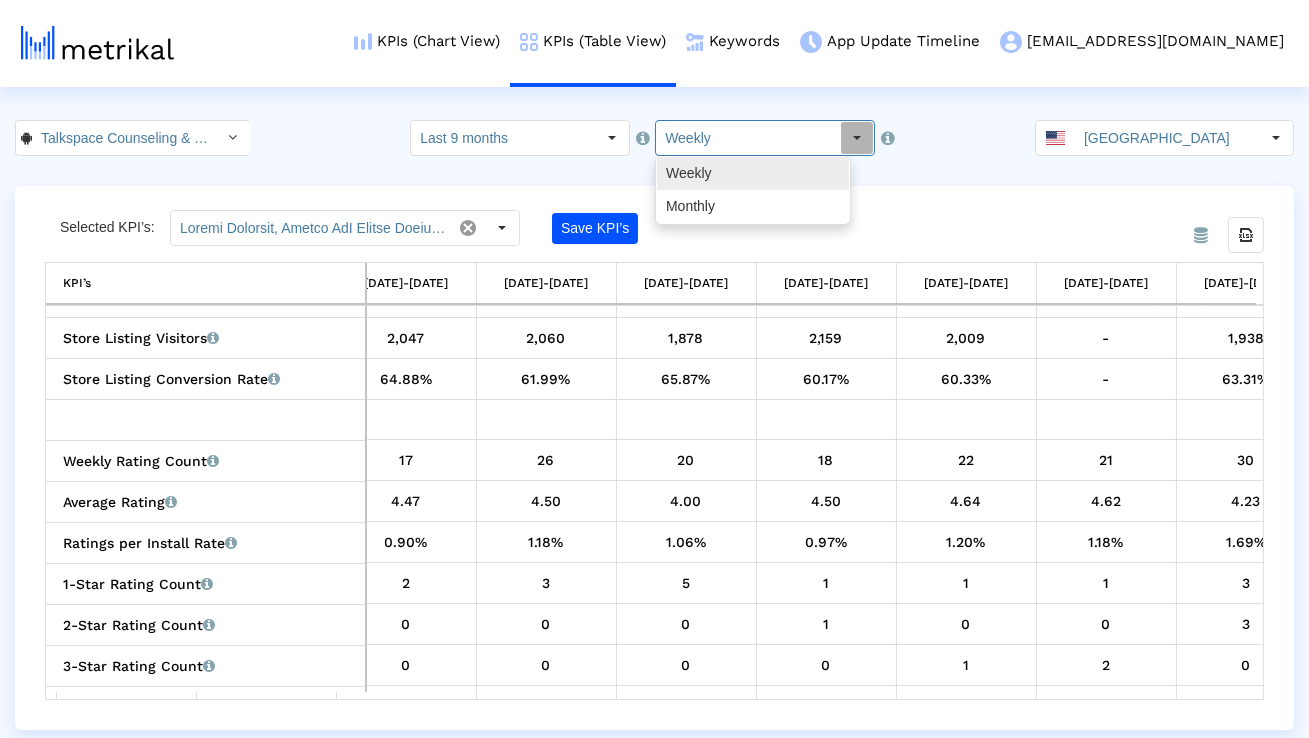 click on "Monthly" at bounding box center (753, 206) 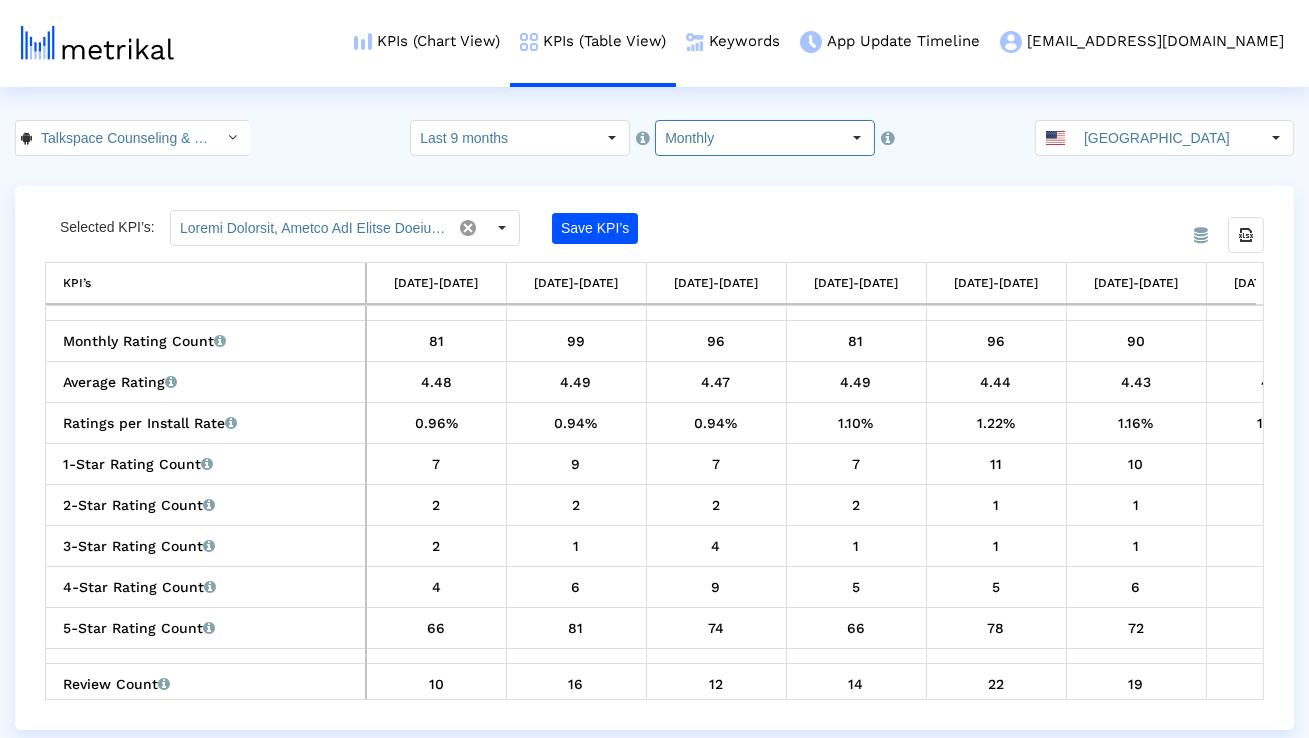 scroll, scrollTop: 741, scrollLeft: 0, axis: vertical 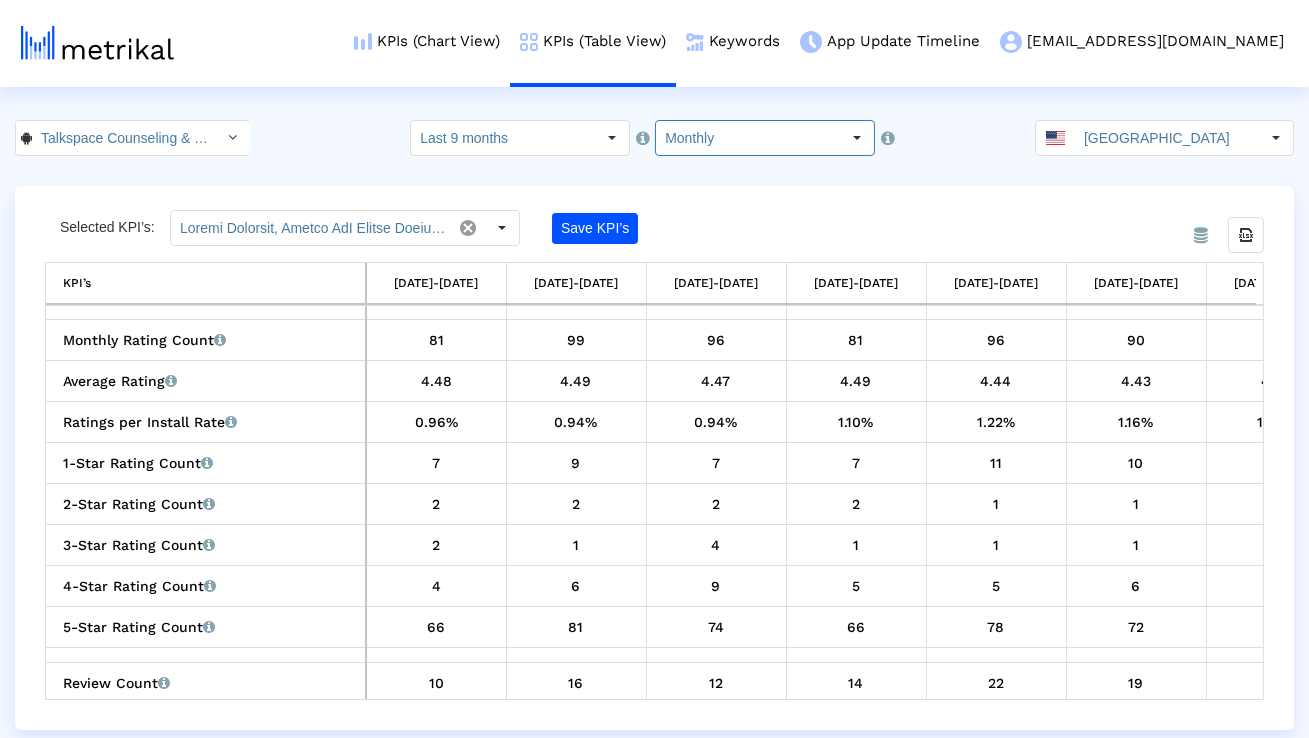 click 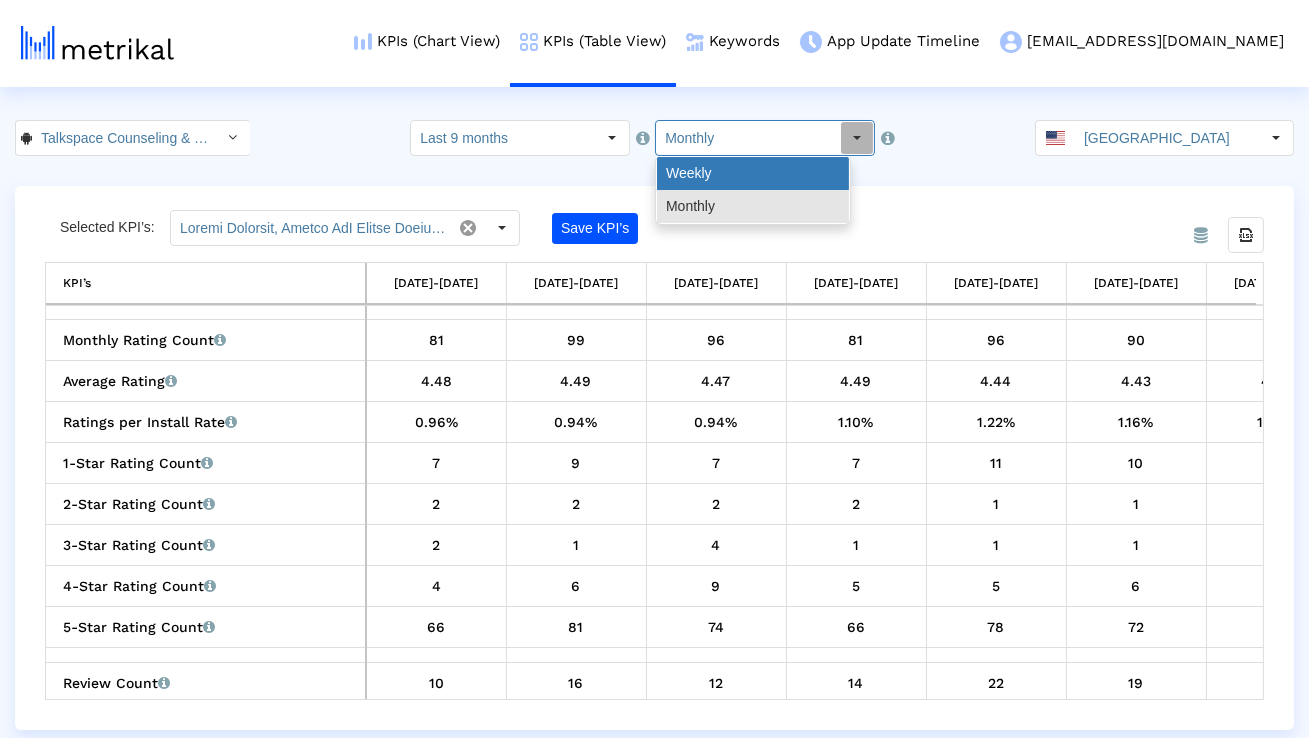 click on "Weekly" at bounding box center [753, 173] 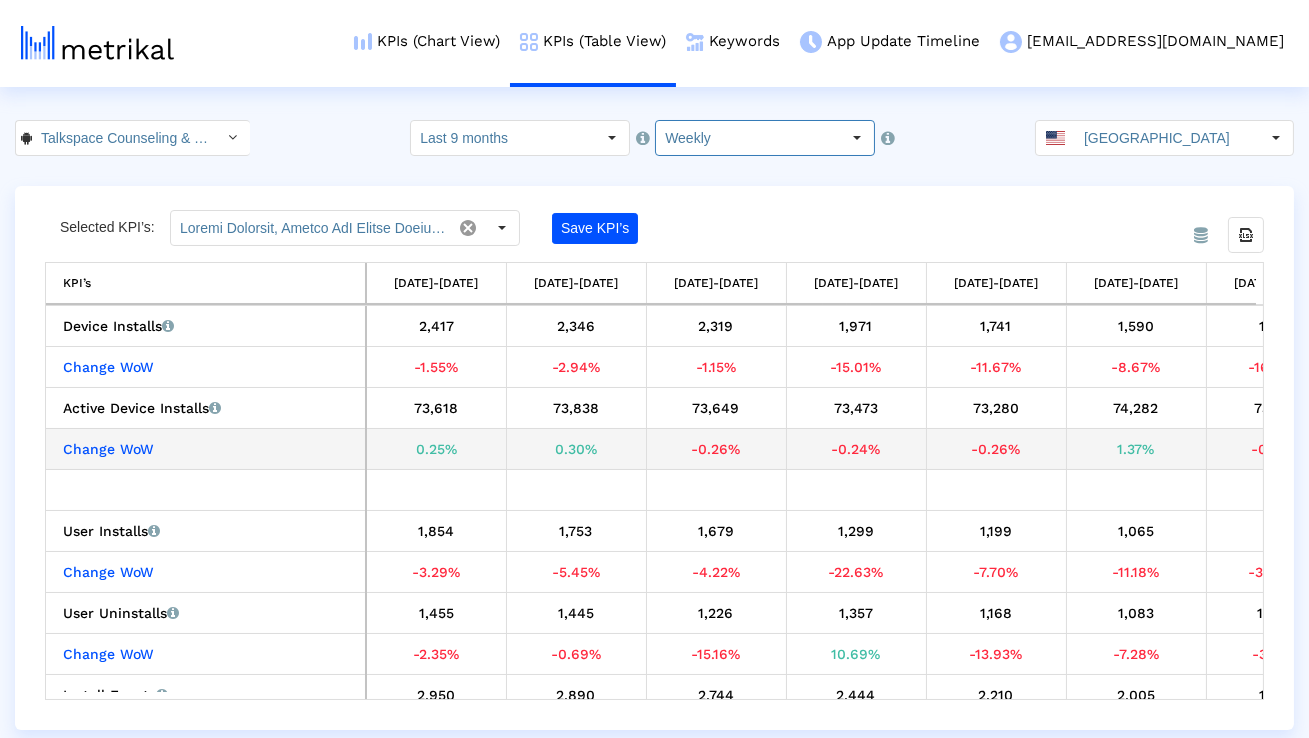 scroll, scrollTop: 0, scrollLeft: 74, axis: horizontal 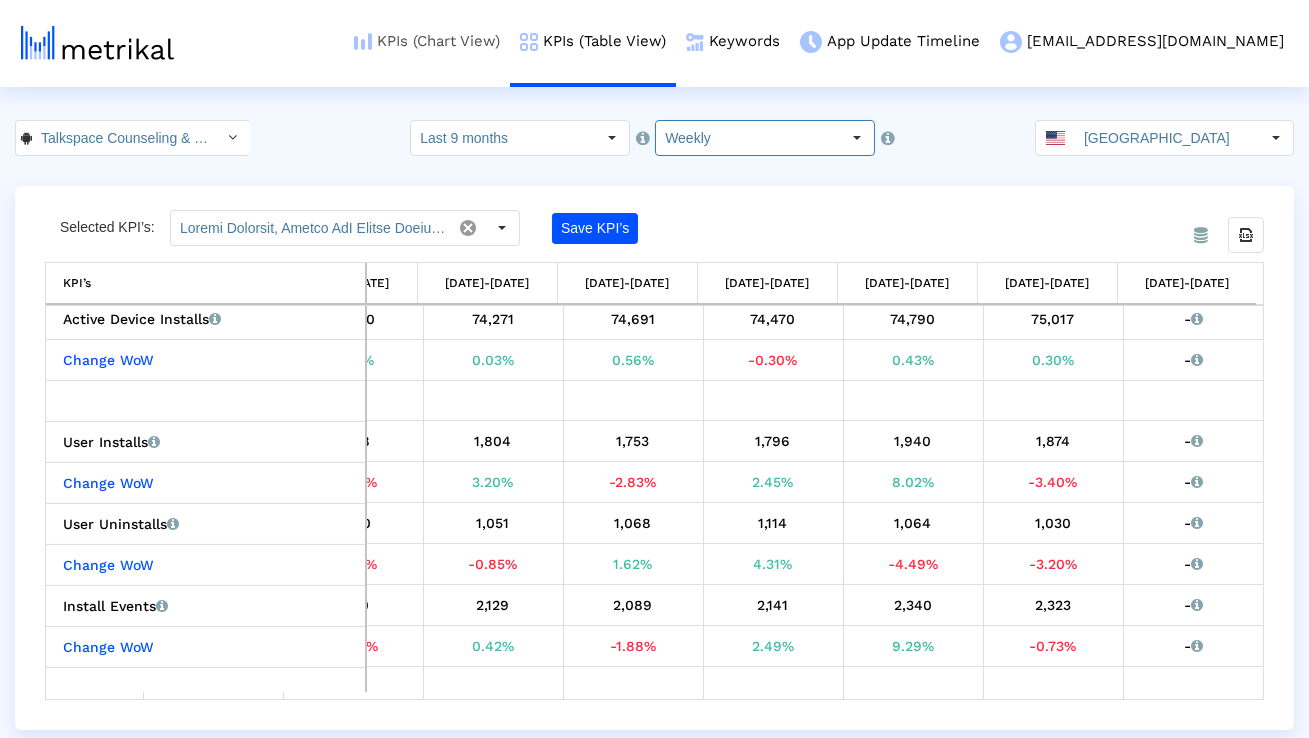 click on "KPIs (Chart View)" at bounding box center (427, 41) 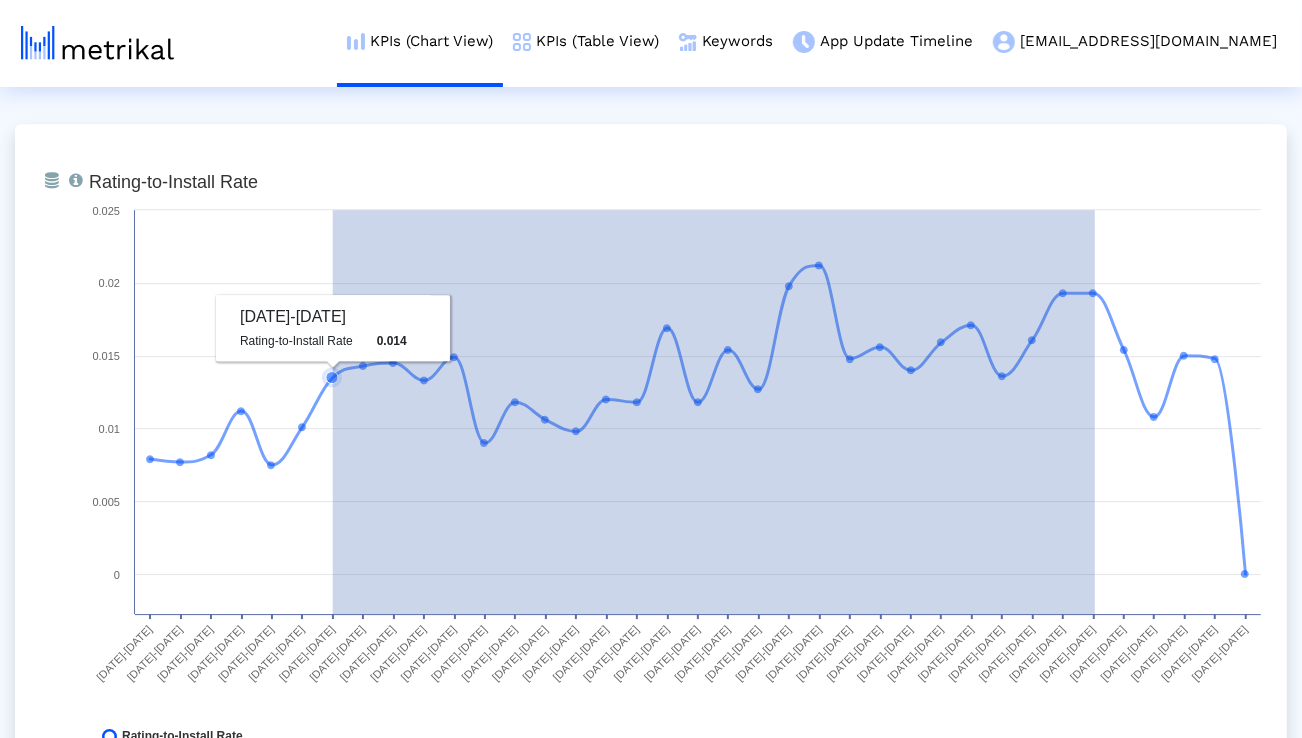 drag, startPoint x: 1095, startPoint y: 295, endPoint x: 333, endPoint y: 306, distance: 762.0794 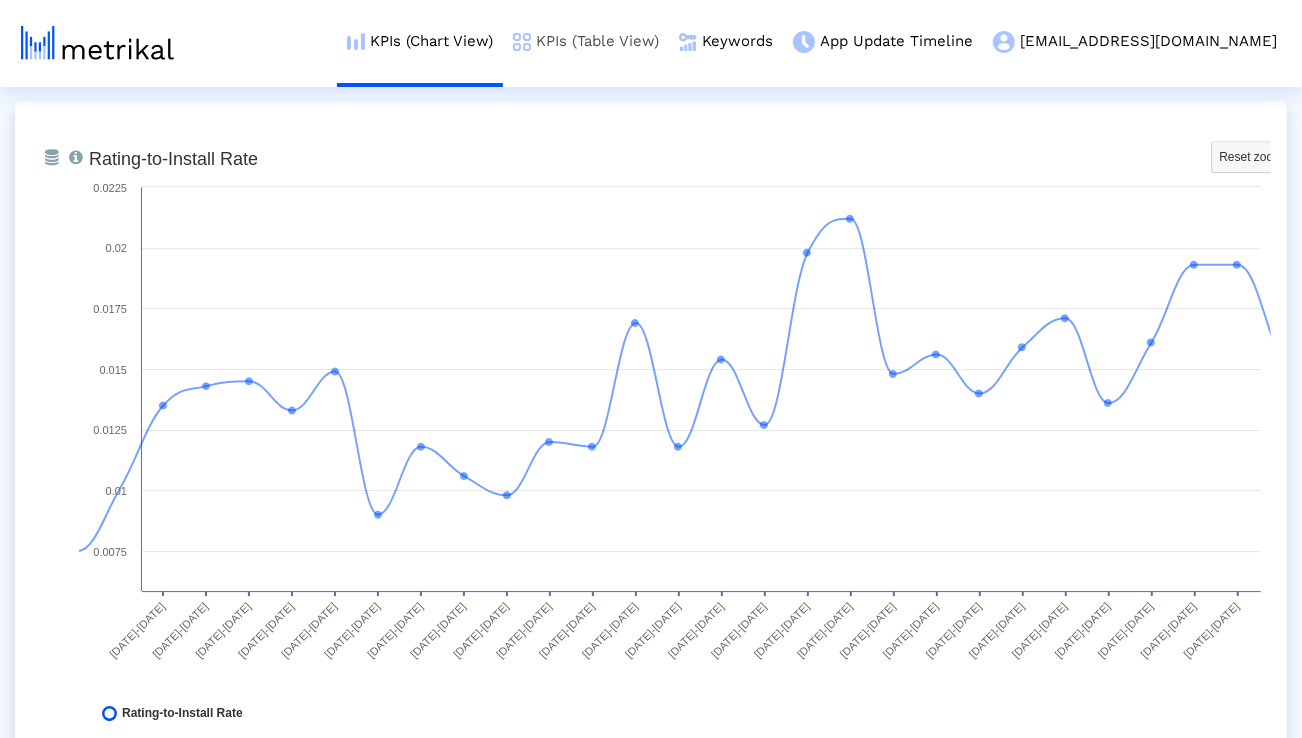 click on "KPIs (Table View)" at bounding box center [586, 41] 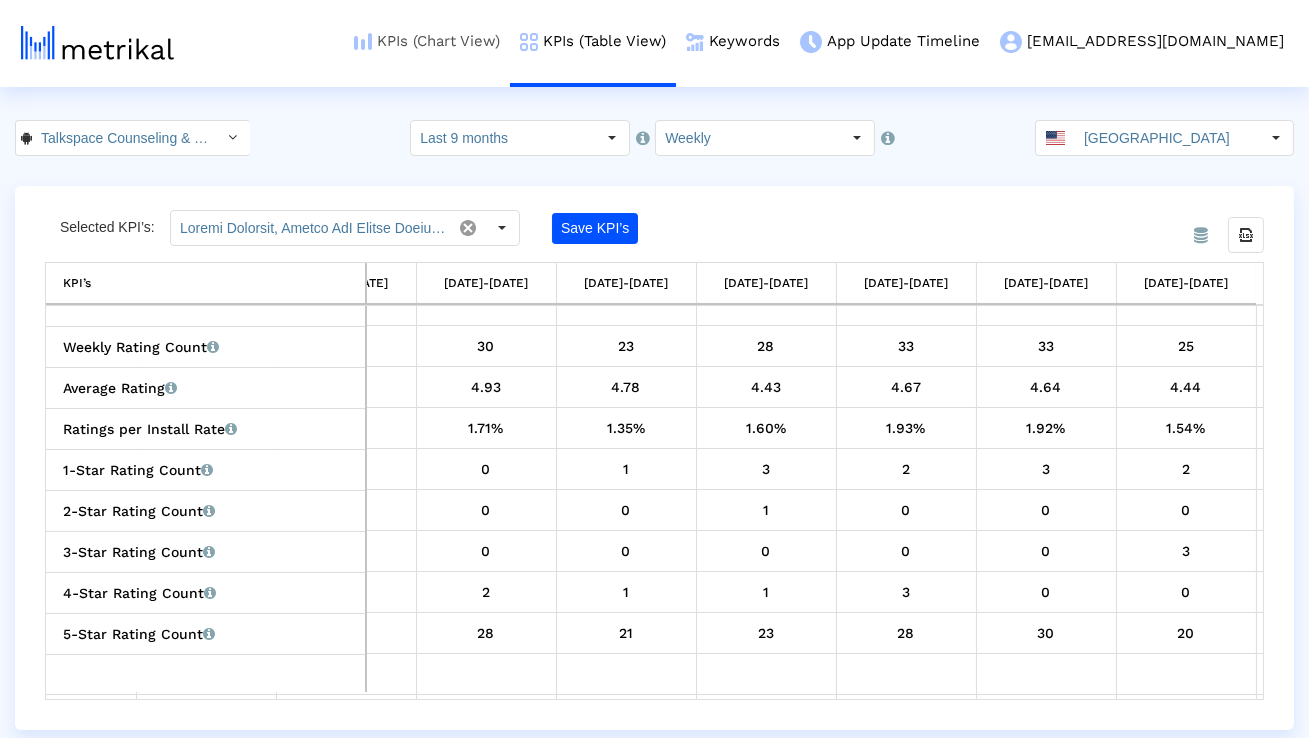 click on "KPIs (Chart View)" at bounding box center [427, 41] 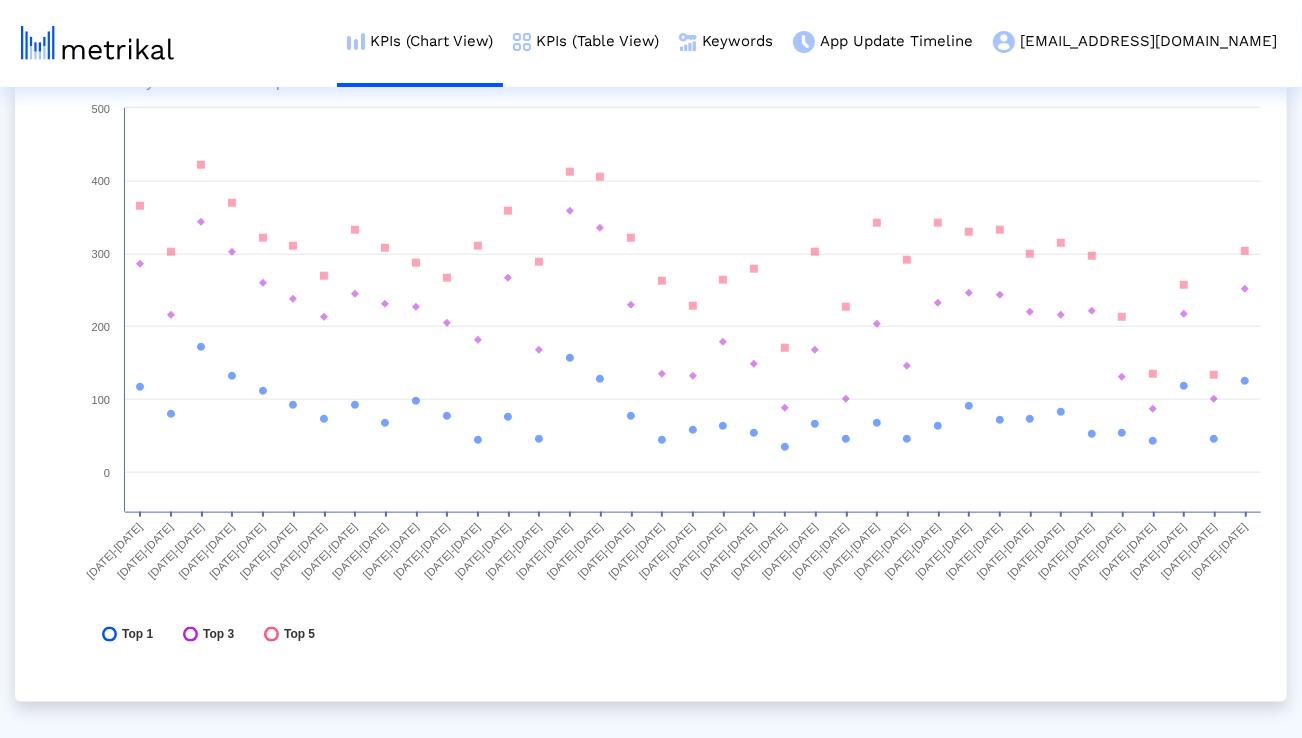 scroll, scrollTop: 5962, scrollLeft: 0, axis: vertical 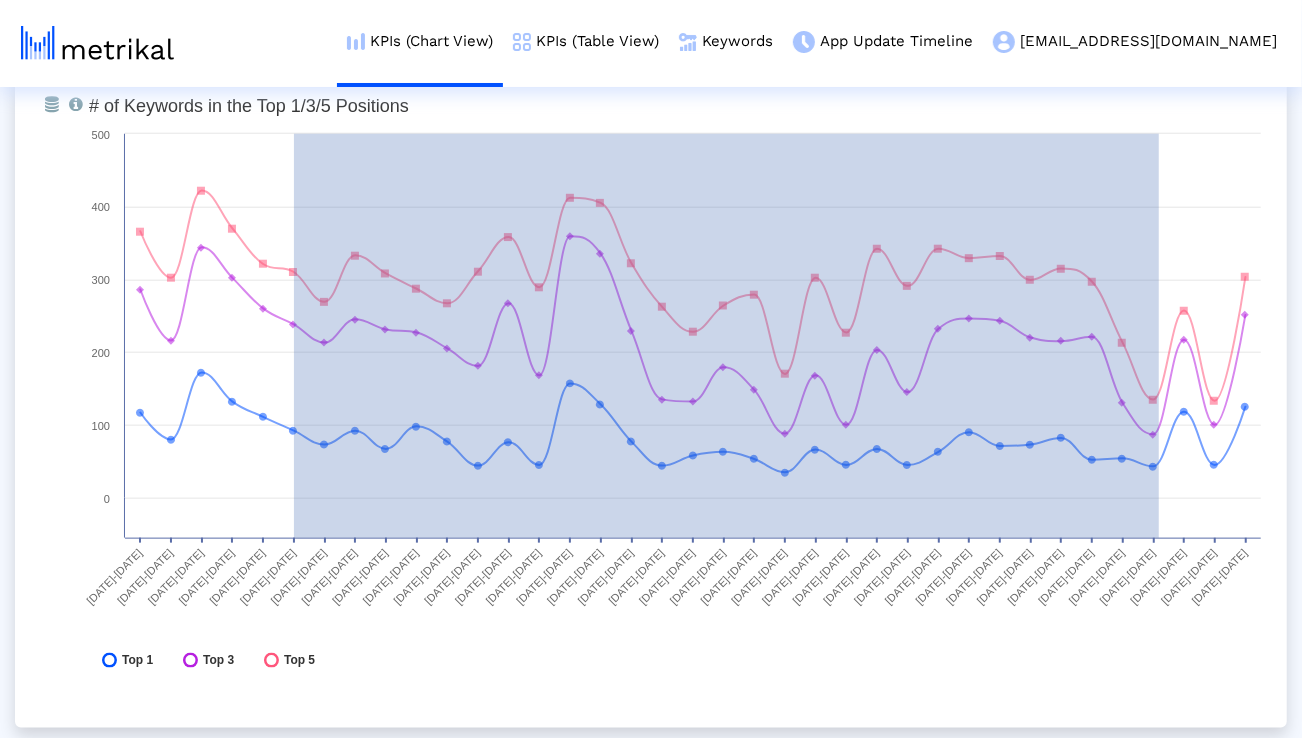 drag, startPoint x: 294, startPoint y: 538, endPoint x: 1159, endPoint y: 572, distance: 865.66797 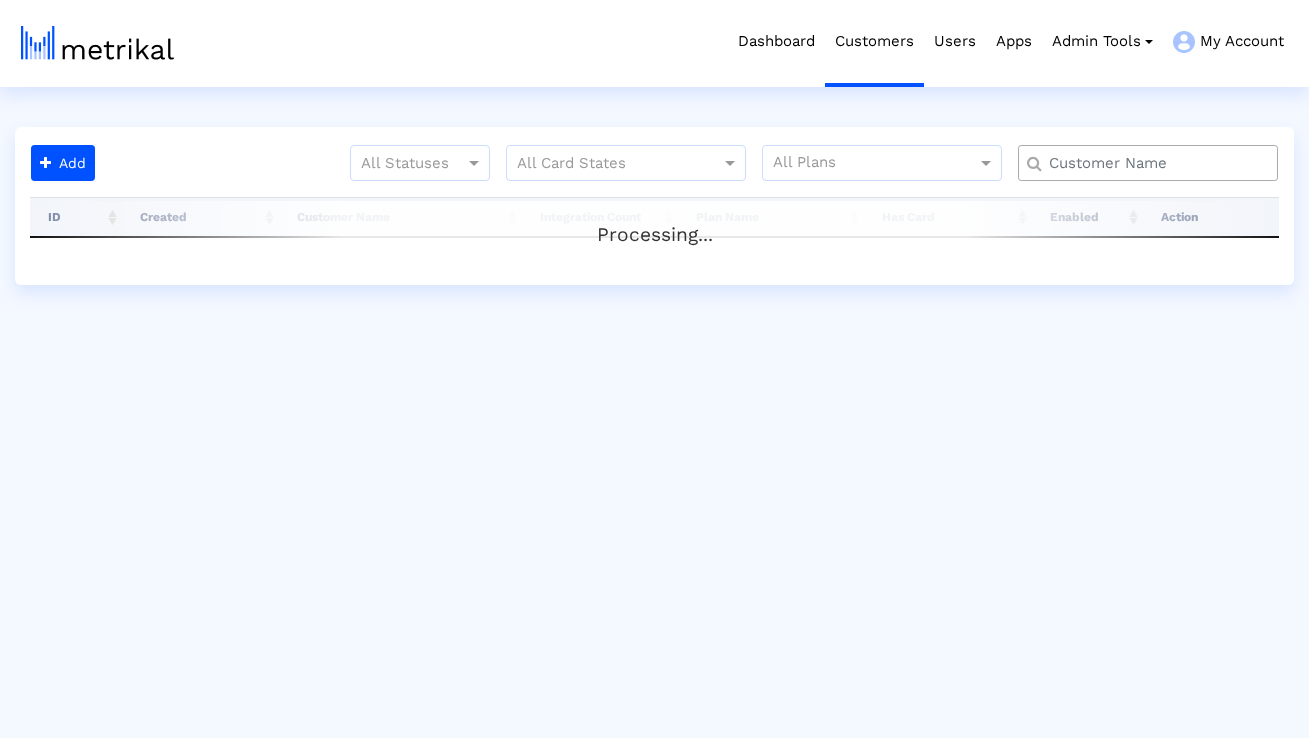 scroll, scrollTop: 0, scrollLeft: 0, axis: both 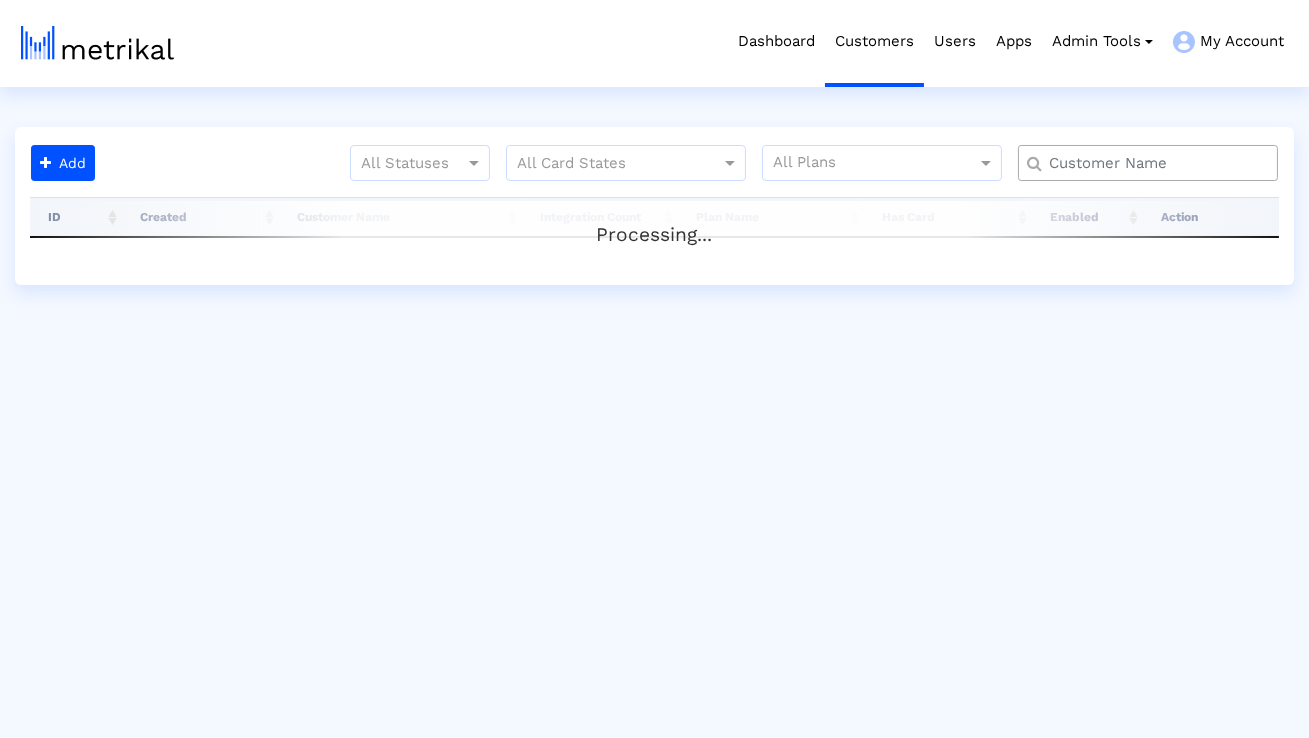 click 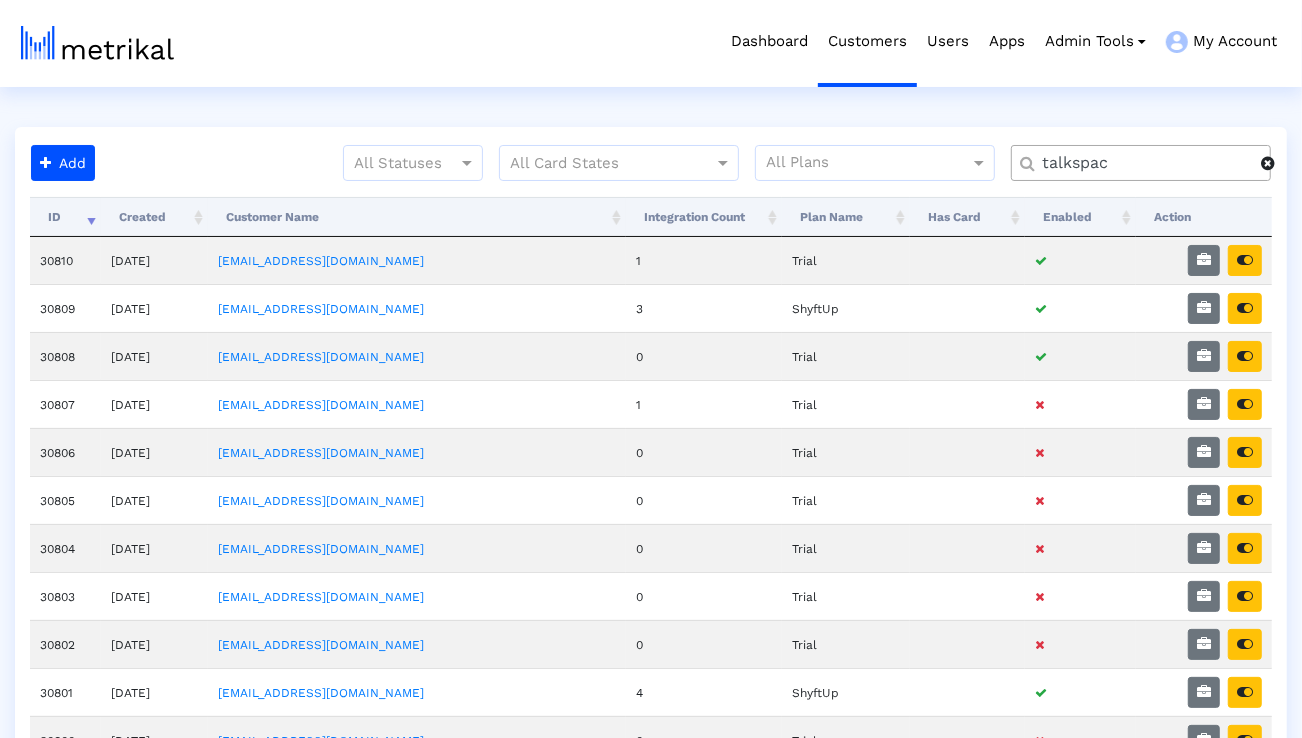 type on "talkspac" 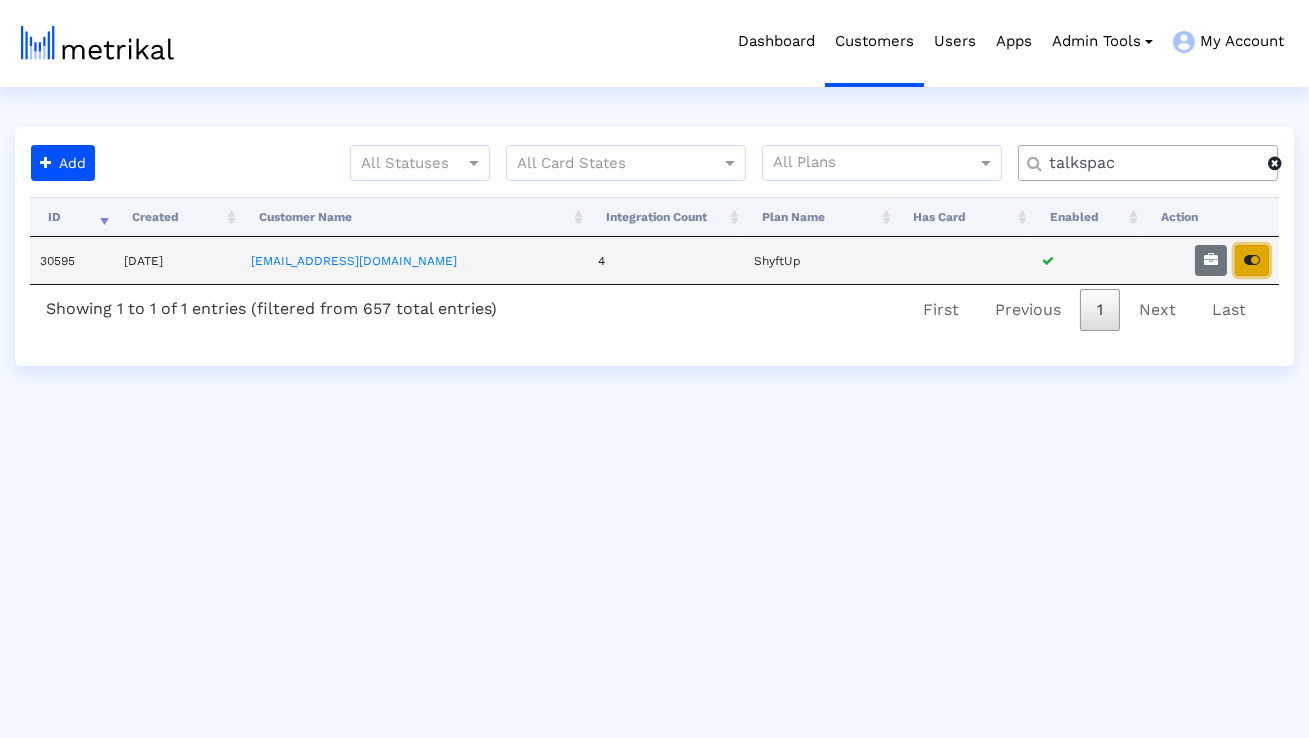 click at bounding box center (1252, 260) 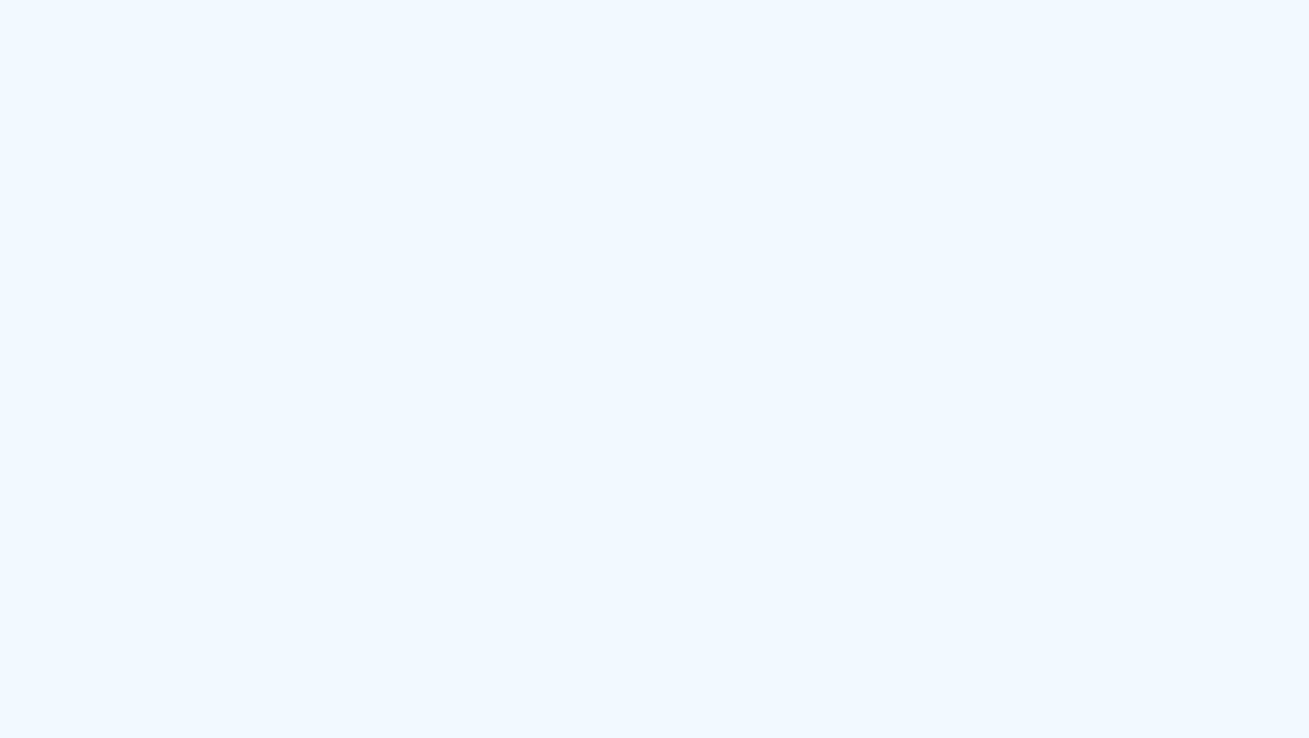 scroll, scrollTop: 0, scrollLeft: 0, axis: both 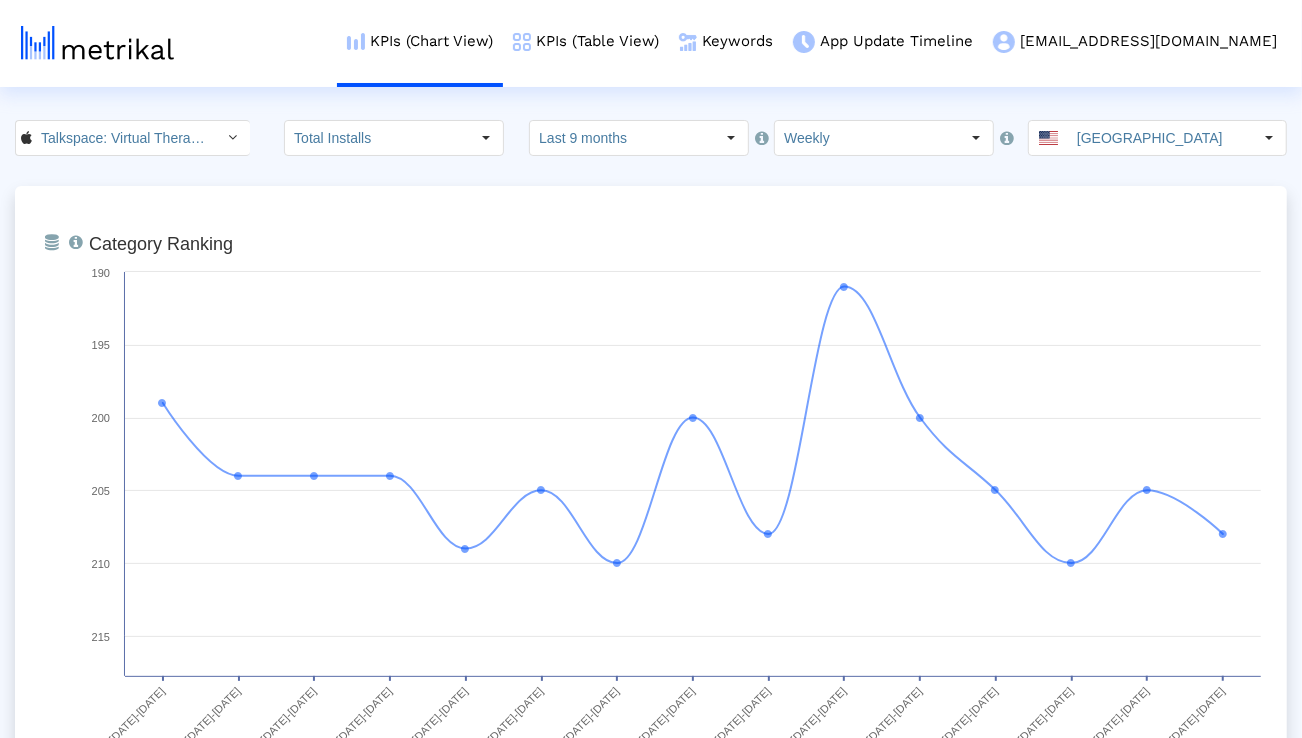 click on "[GEOGRAPHIC_DATA]" 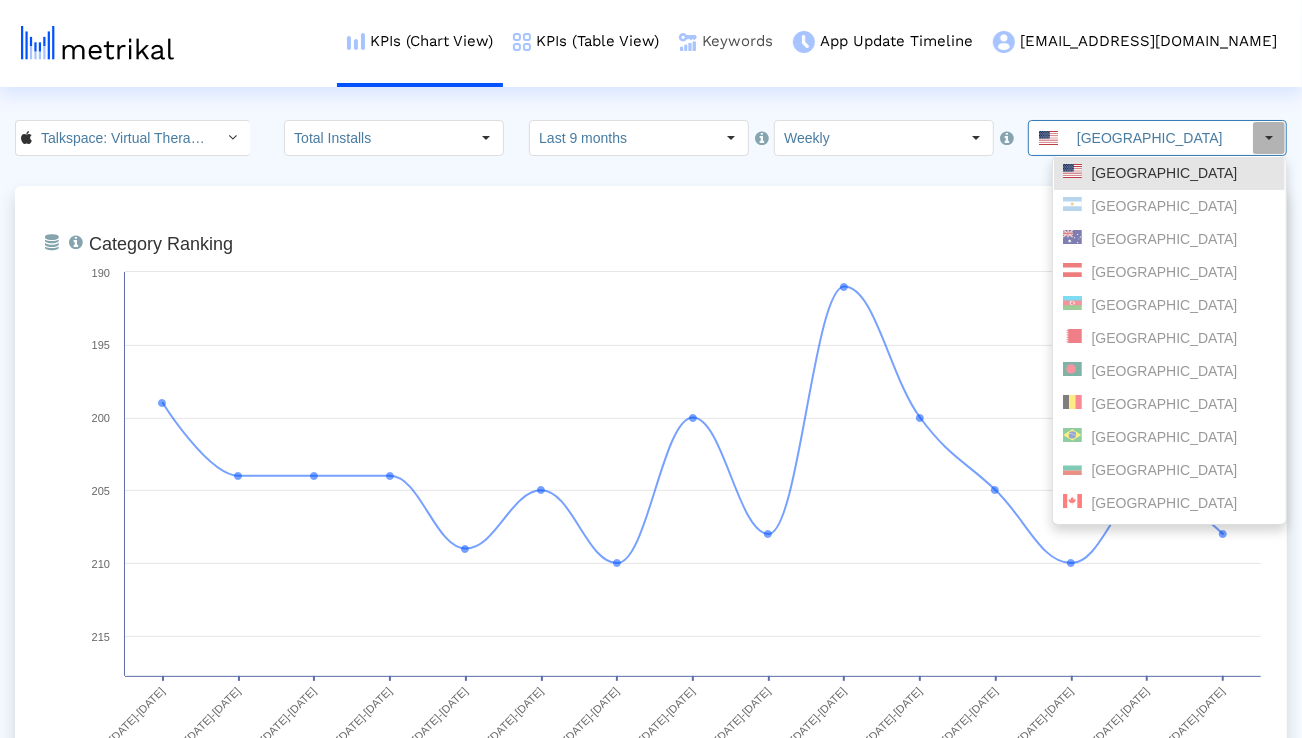 click on "Keywords" at bounding box center (726, 41) 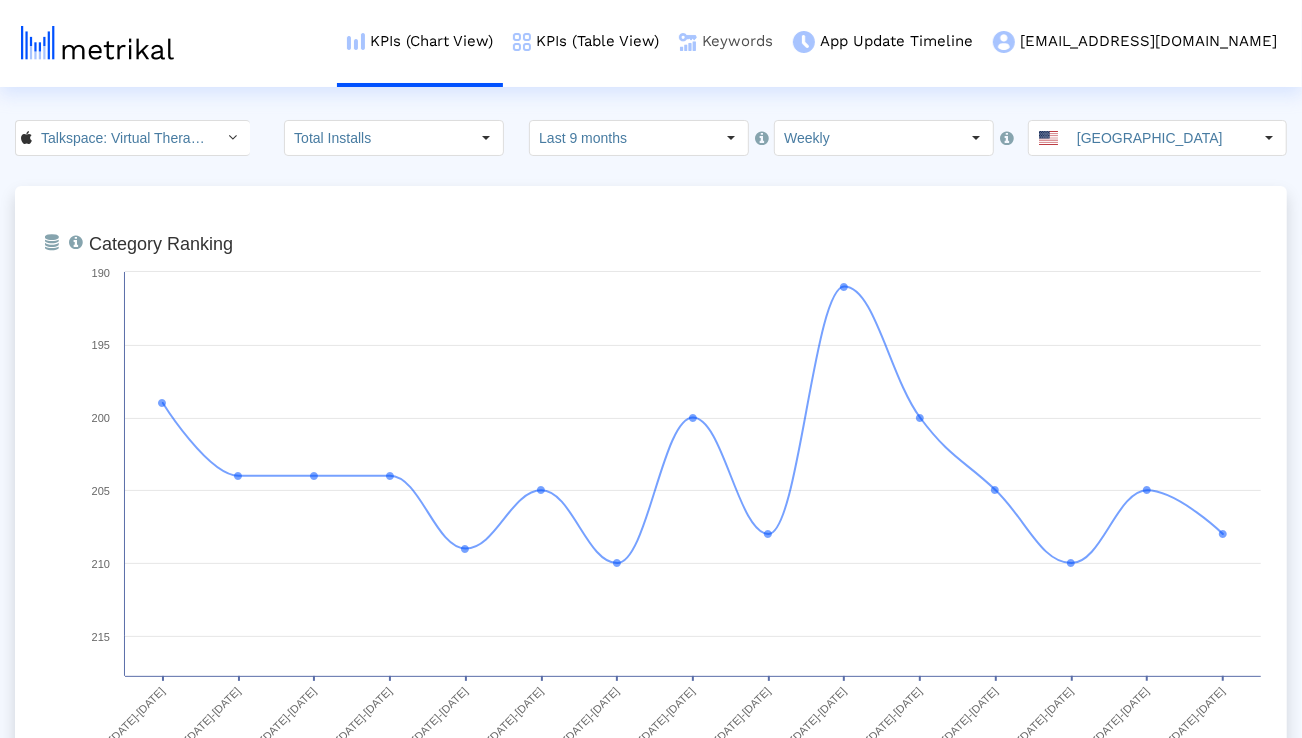 click on "Keywords" at bounding box center (726, 41) 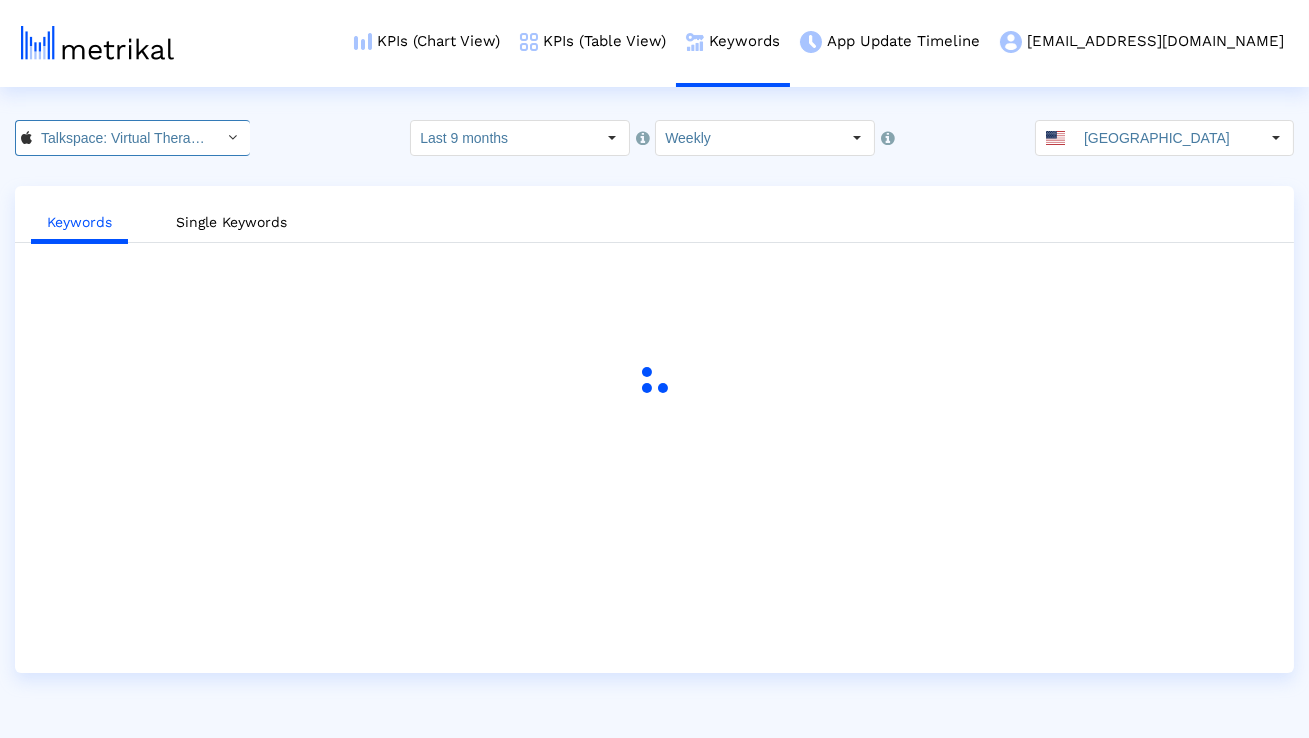 click on "Talkspace: Virtual Therapy App < 661829386 >" 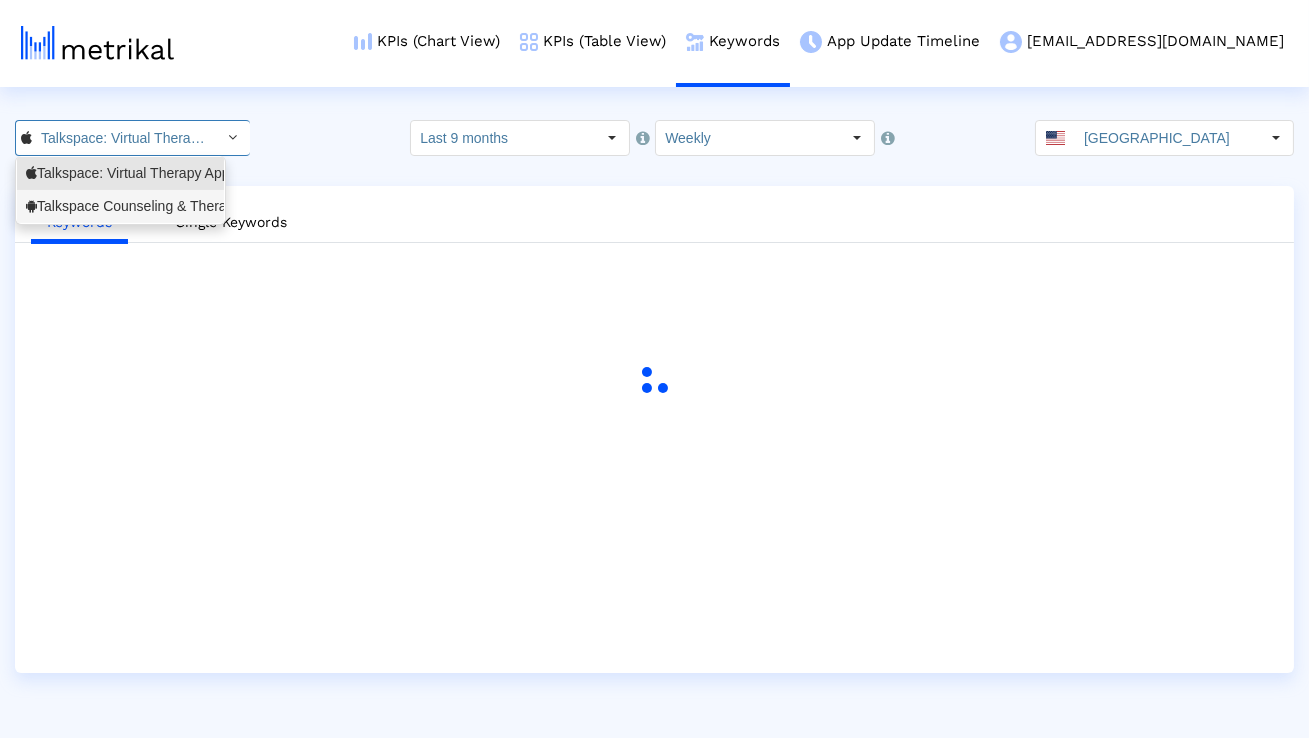 click on "Talkspace Counseling & Therapy <com.talkspace.talkspaceapp>" at bounding box center [120, 206] 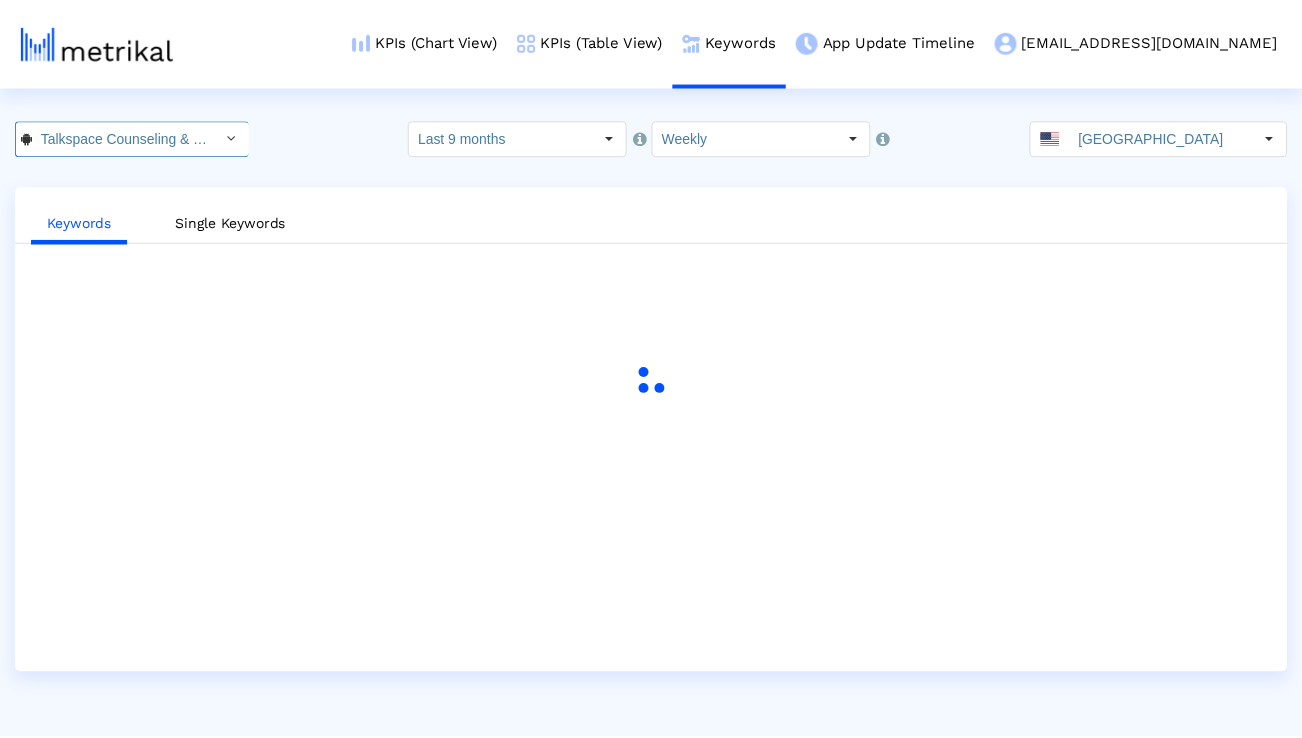 scroll, scrollTop: 0, scrollLeft: 266, axis: horizontal 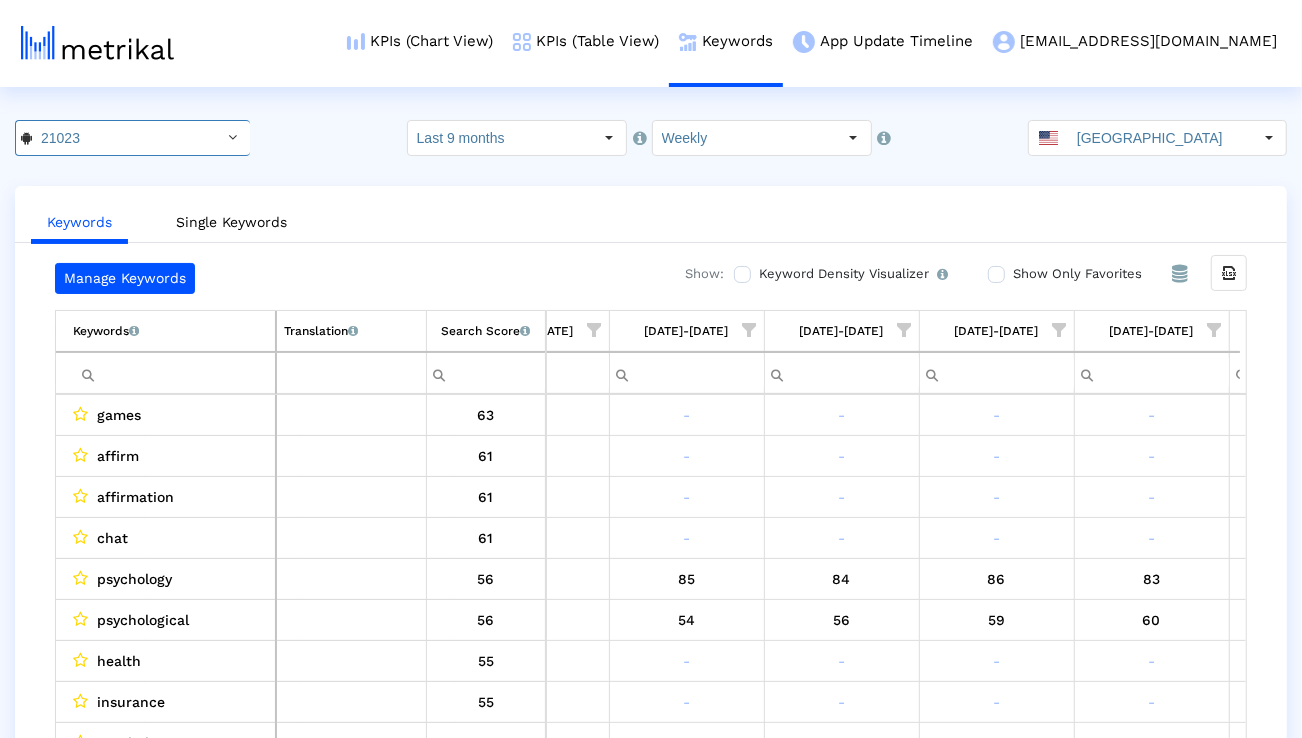 click on "Weekly" 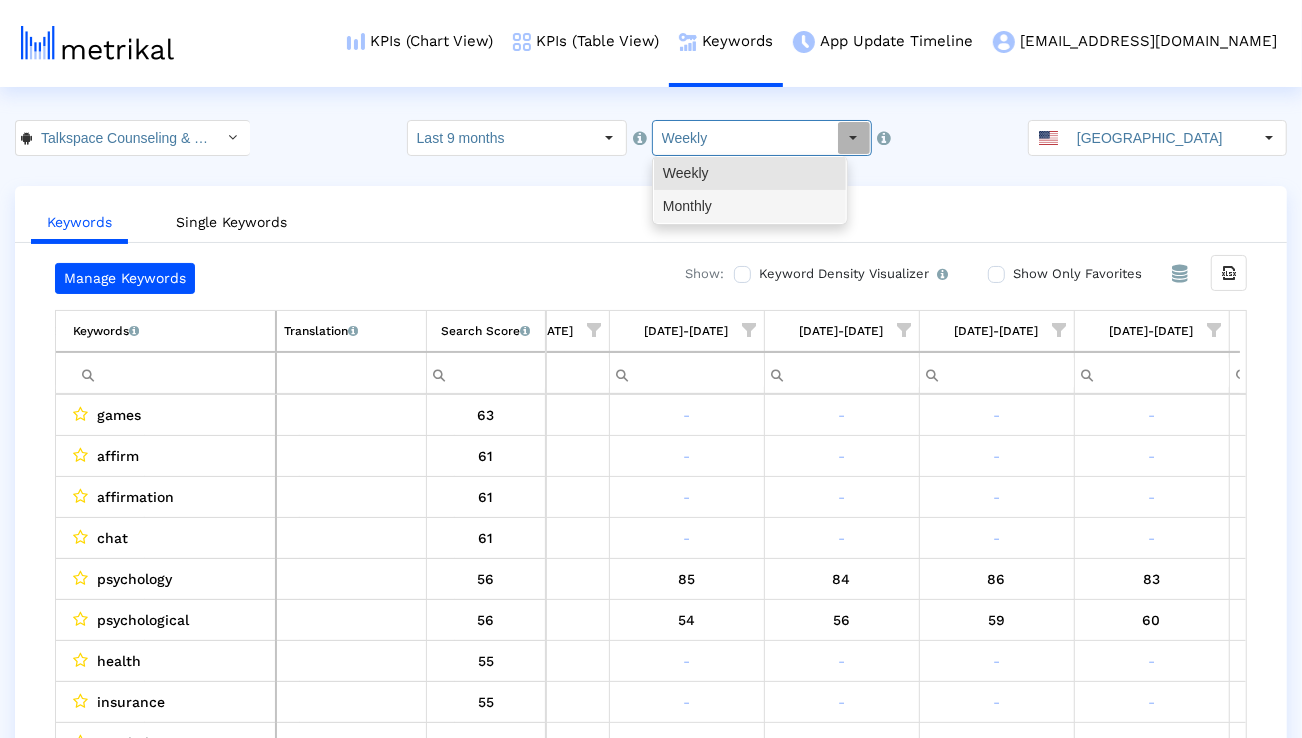 click on "Monthly" at bounding box center (750, 206) 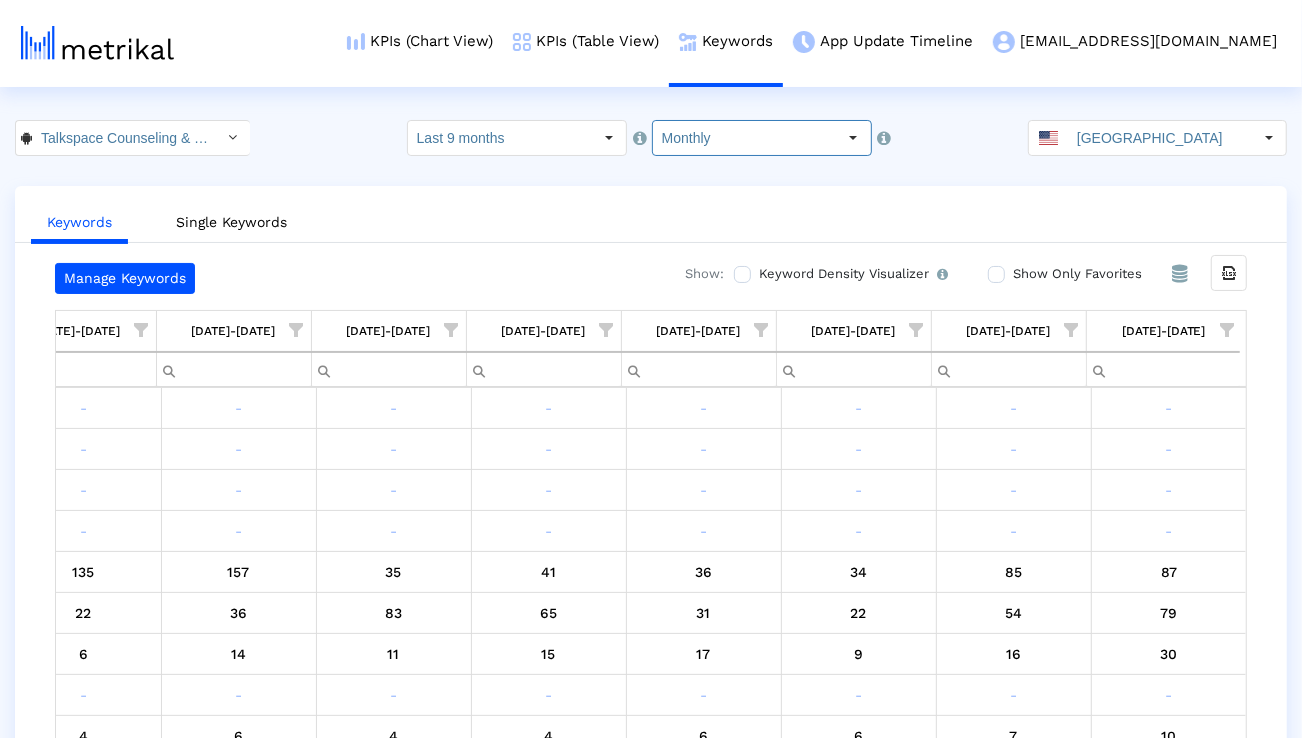 click at bounding box center [1227, 330] 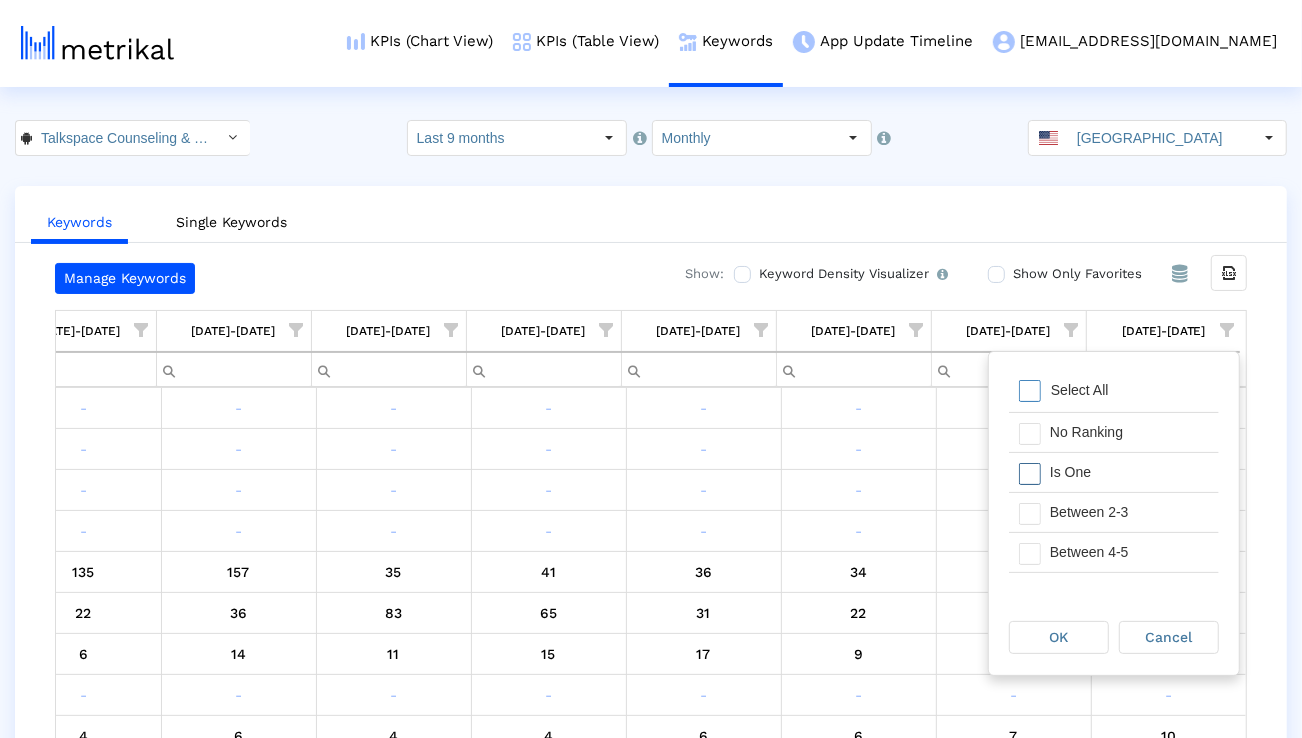 click on "Is One" at bounding box center (1129, 472) 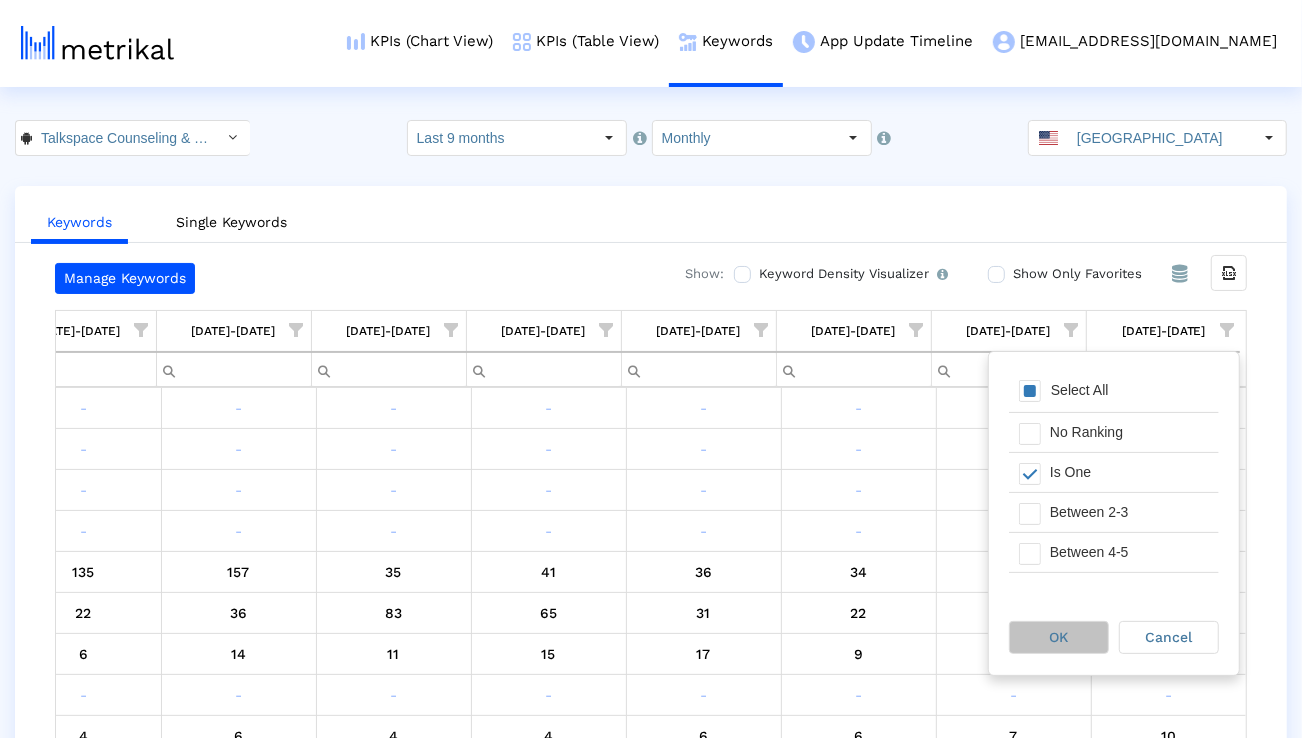 click on "OK" at bounding box center (1059, 637) 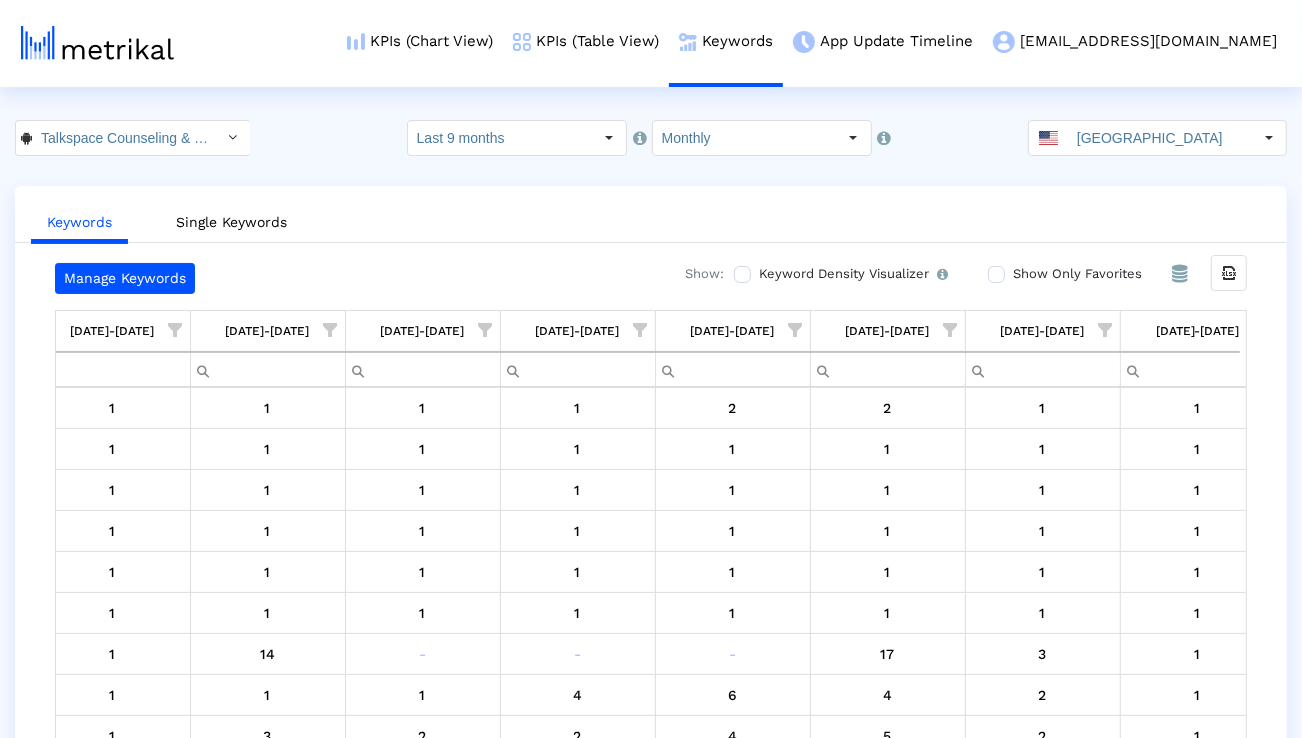 click at bounding box center [486, 330] 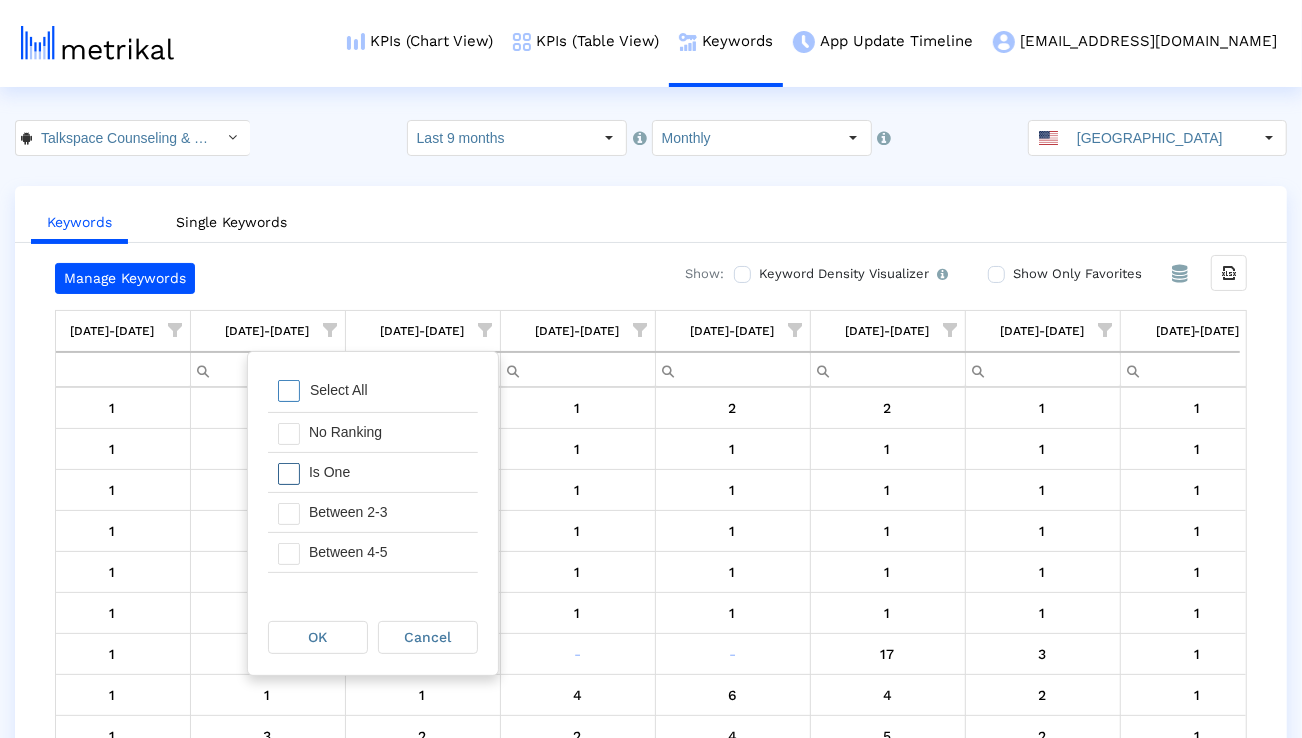 click on "Is One" at bounding box center [388, 472] 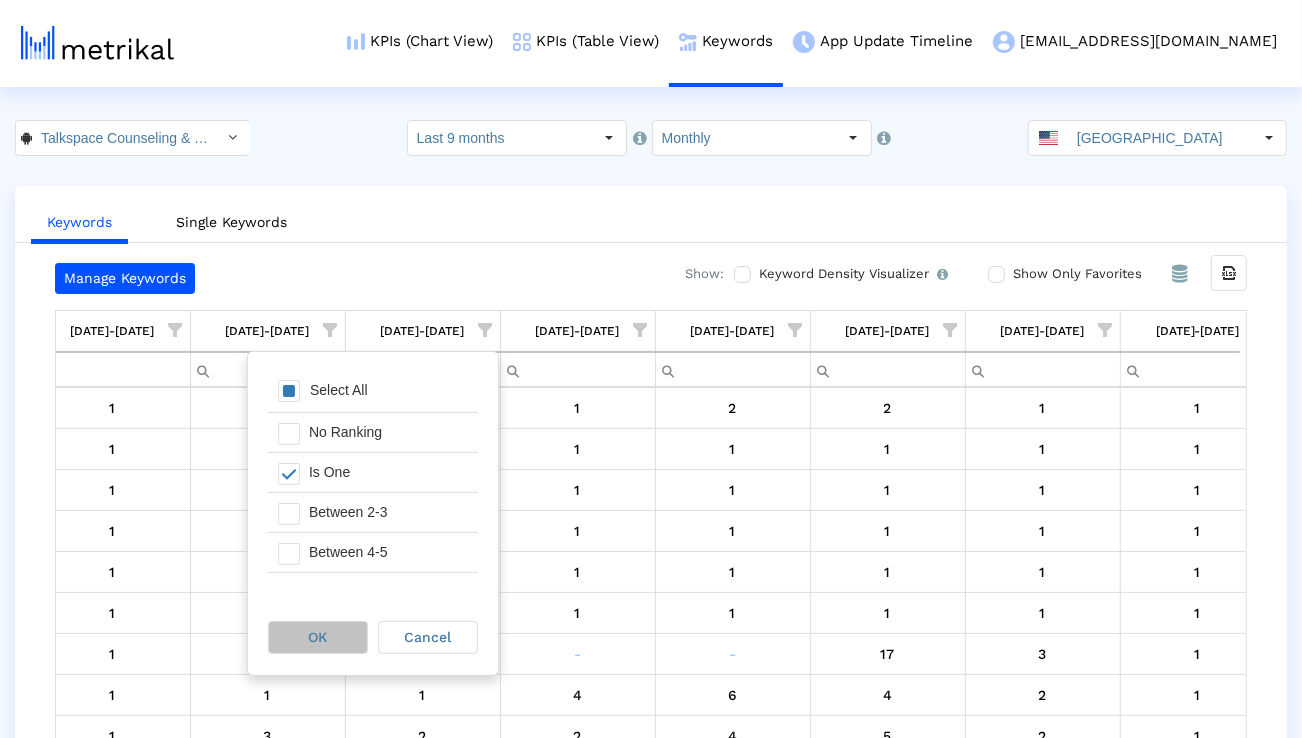 click on "OK" at bounding box center (318, 637) 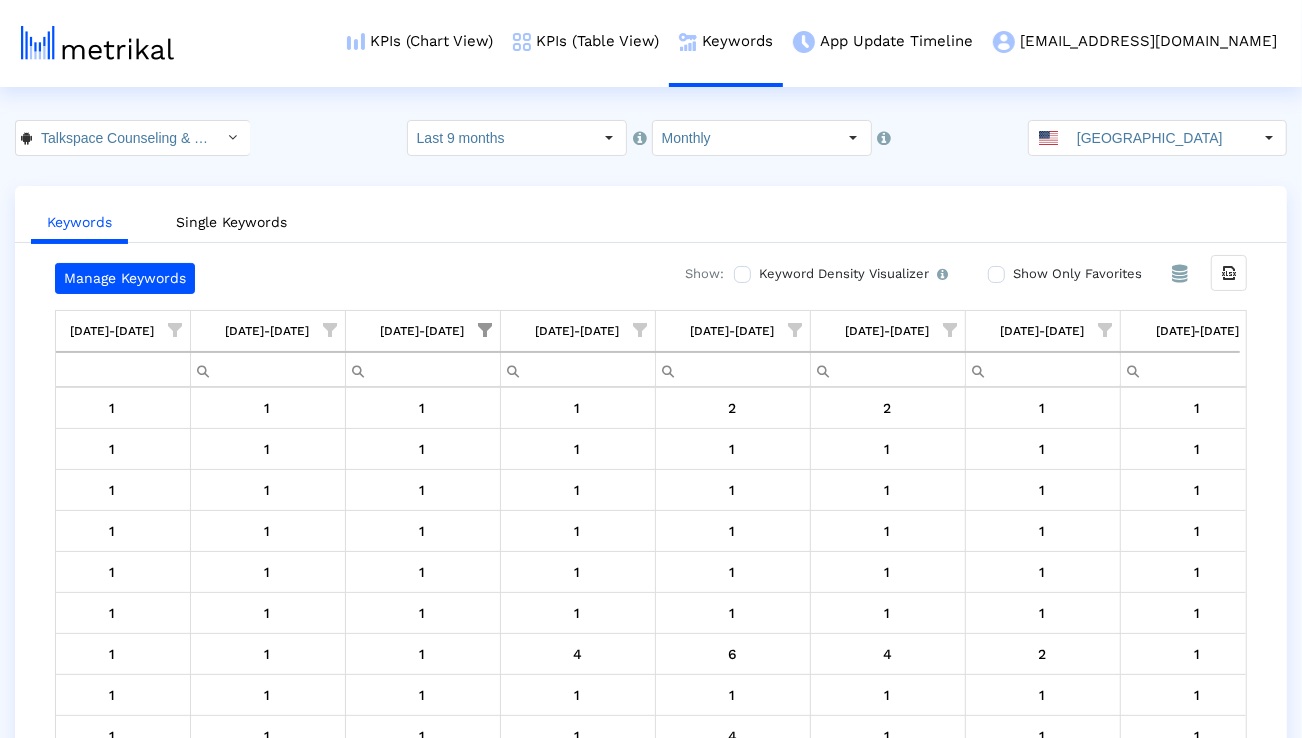 click at bounding box center (641, 330) 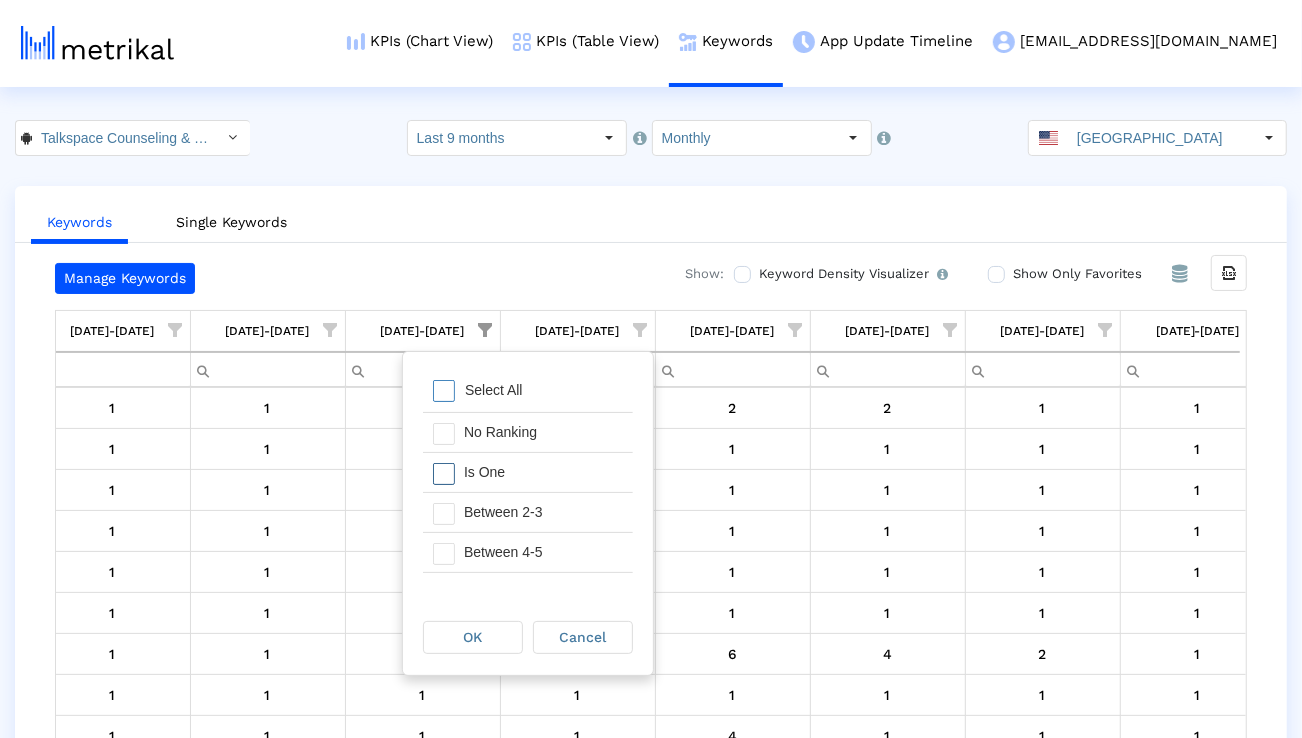 click on "Is One" at bounding box center (543, 472) 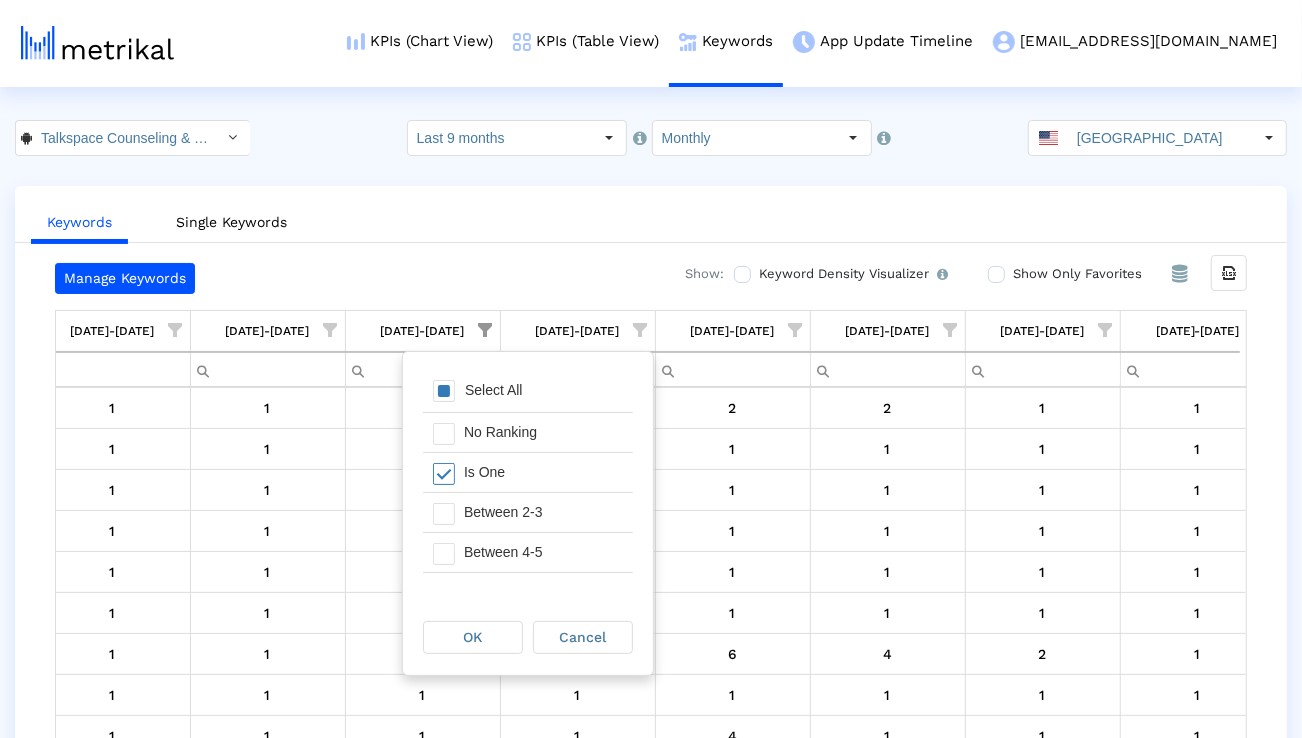 click on "OK" at bounding box center (473, 637) 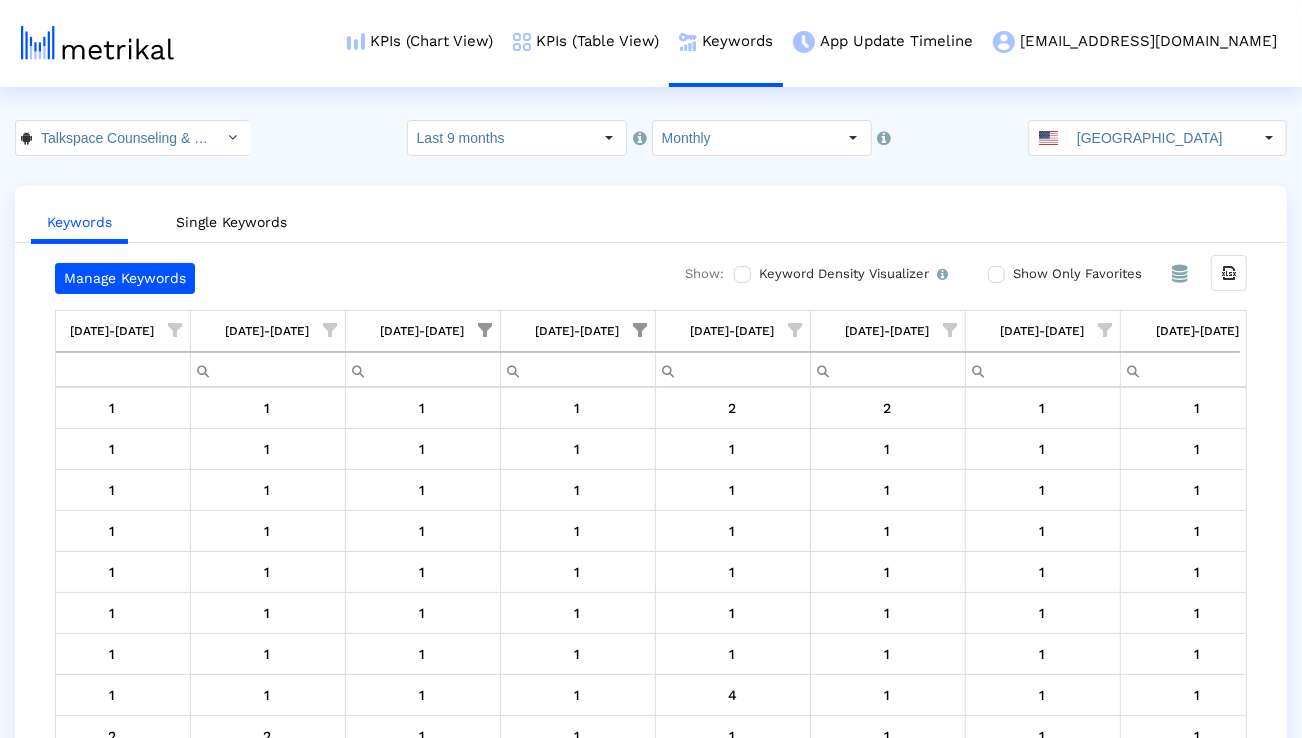 click at bounding box center [796, 330] 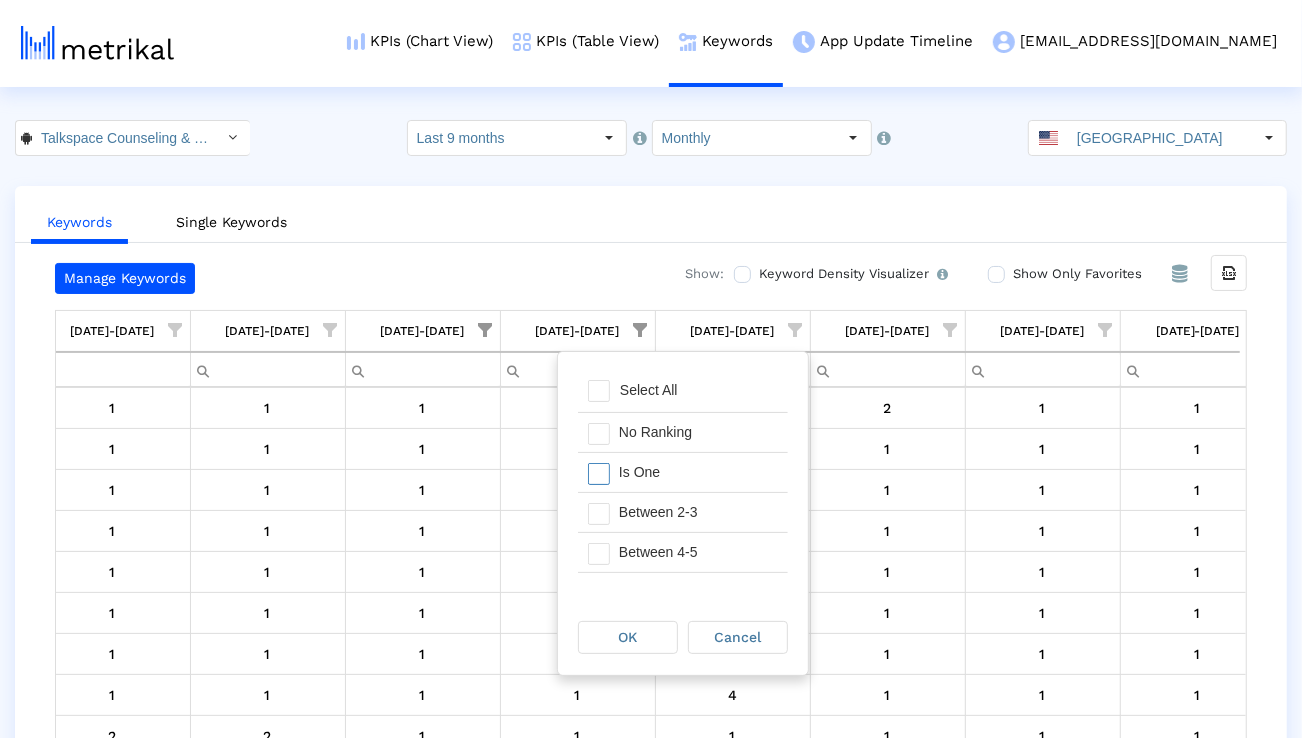 click on "Is One" at bounding box center [698, 472] 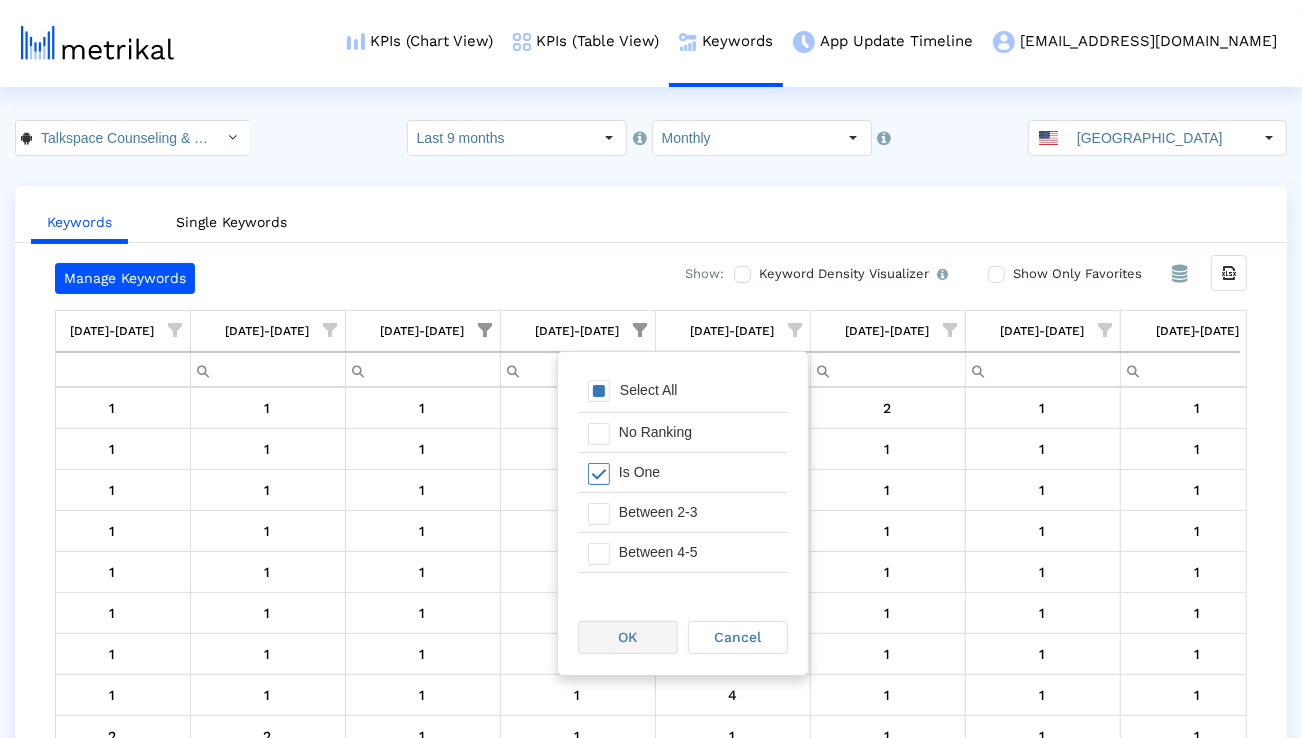 click on "OK" at bounding box center (628, 637) 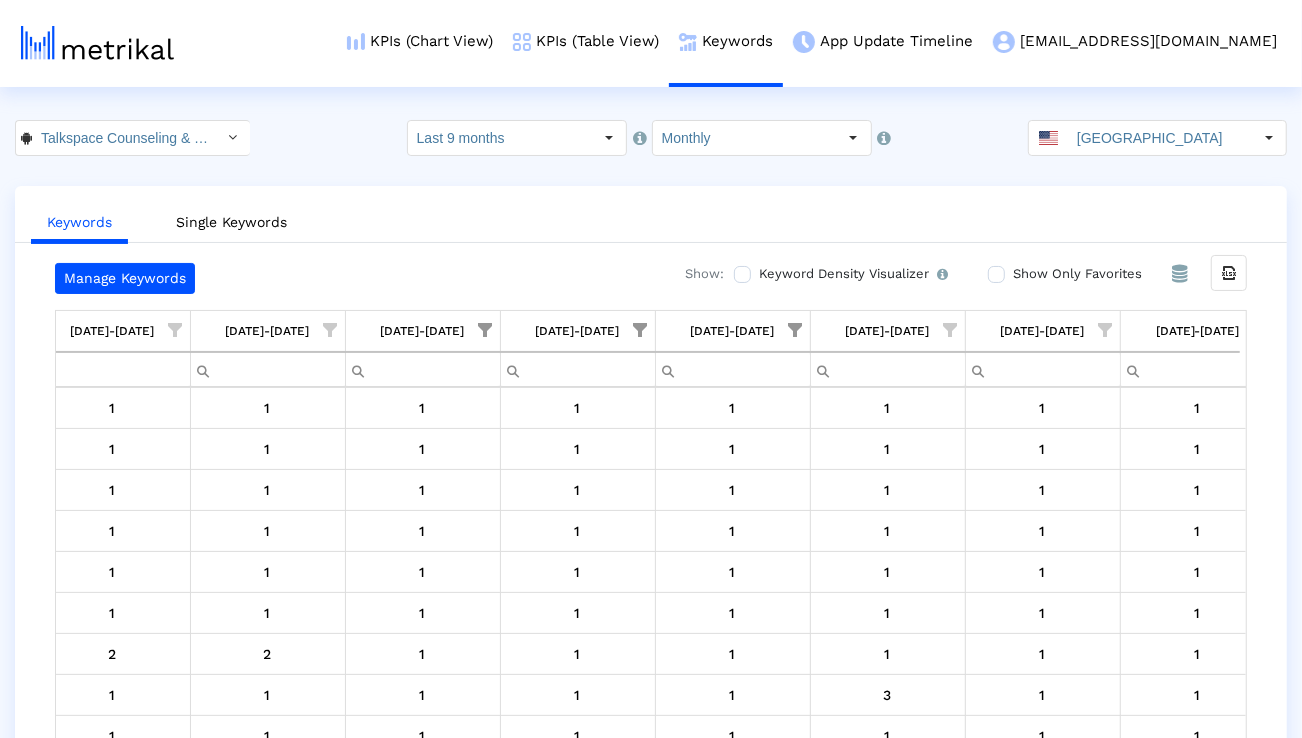 click at bounding box center [951, 330] 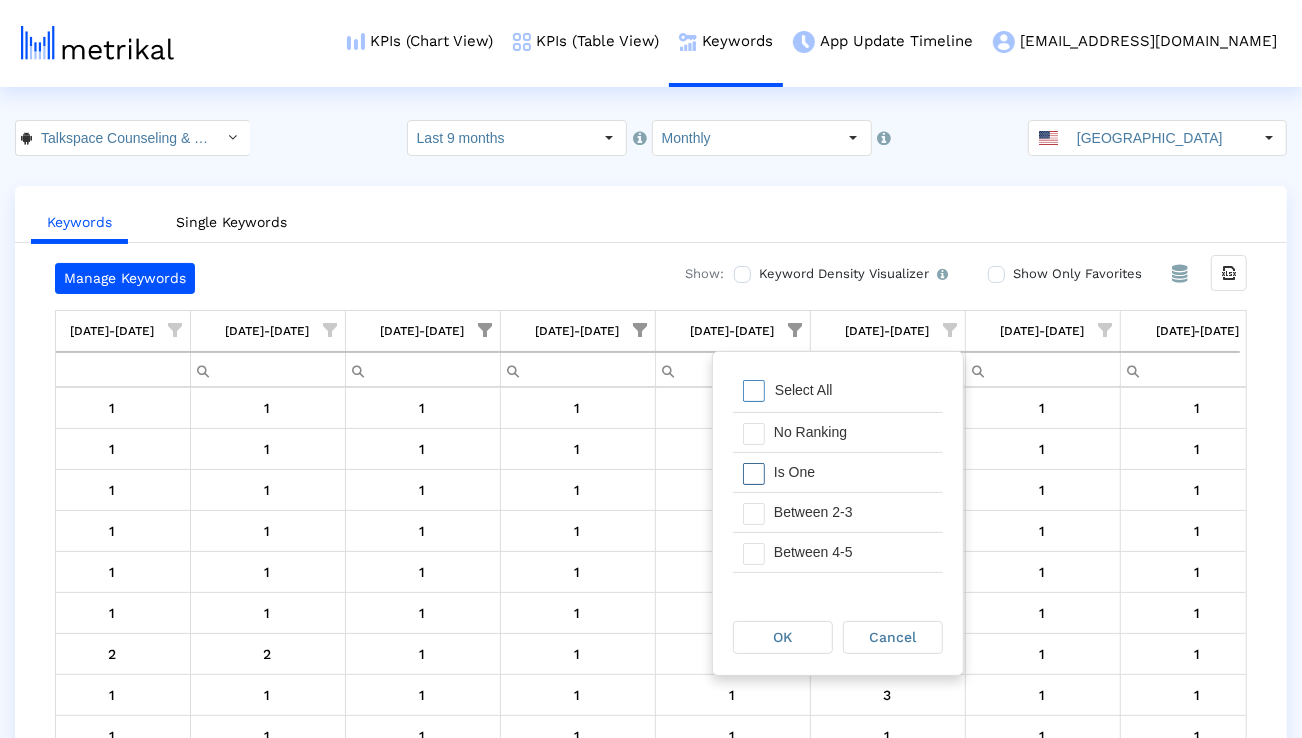 click on "Is One" at bounding box center [853, 472] 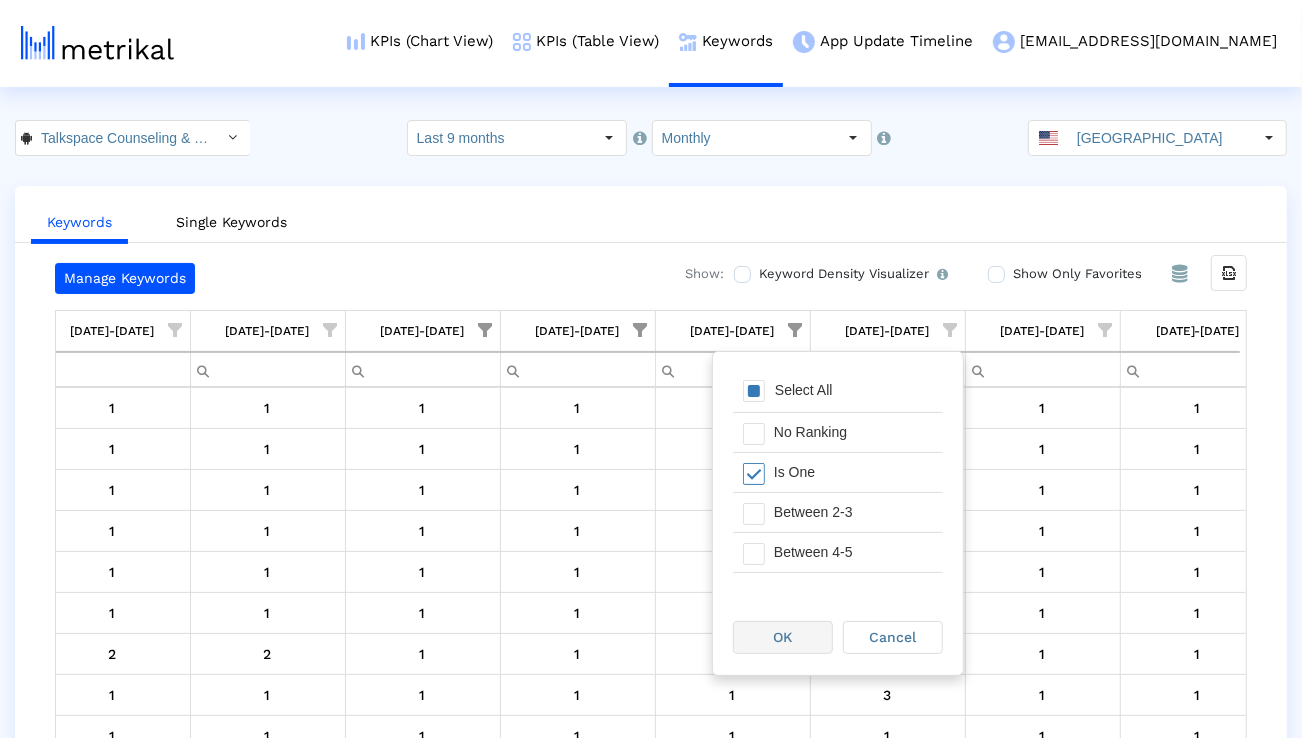 click on "OK" at bounding box center [783, 637] 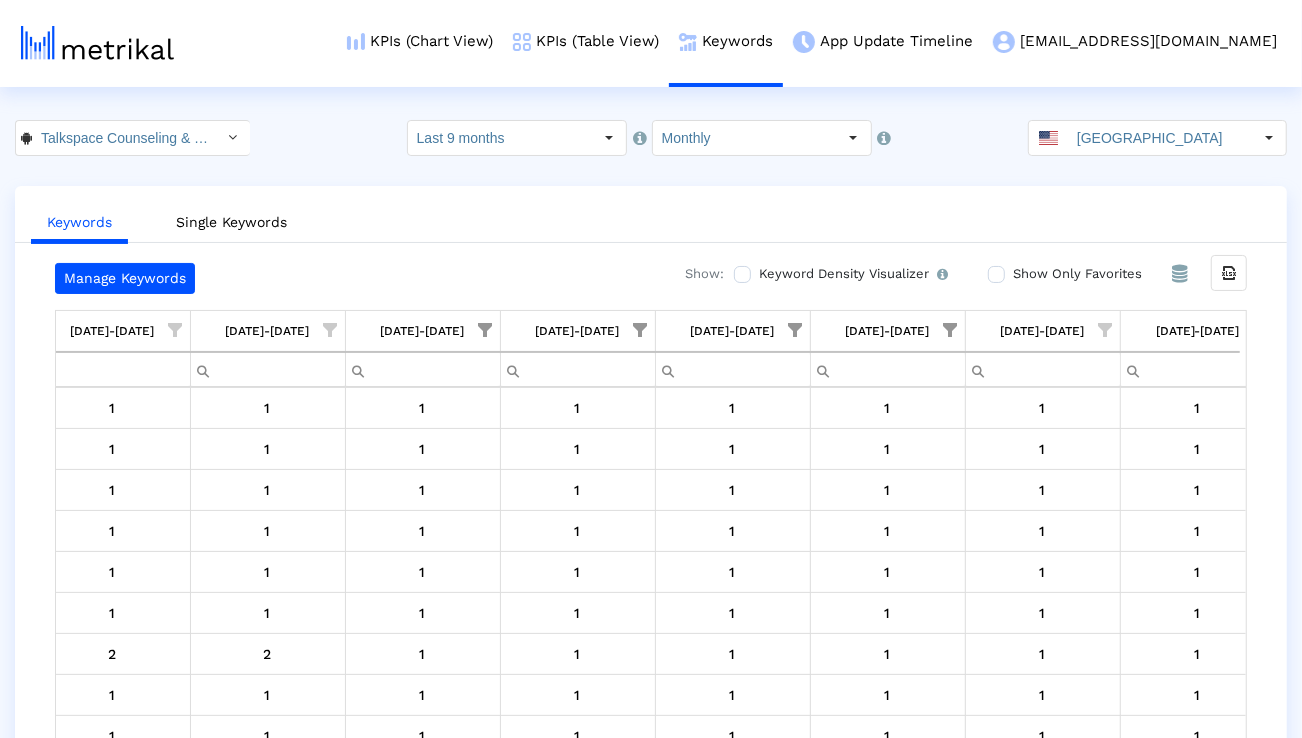click at bounding box center [1106, 330] 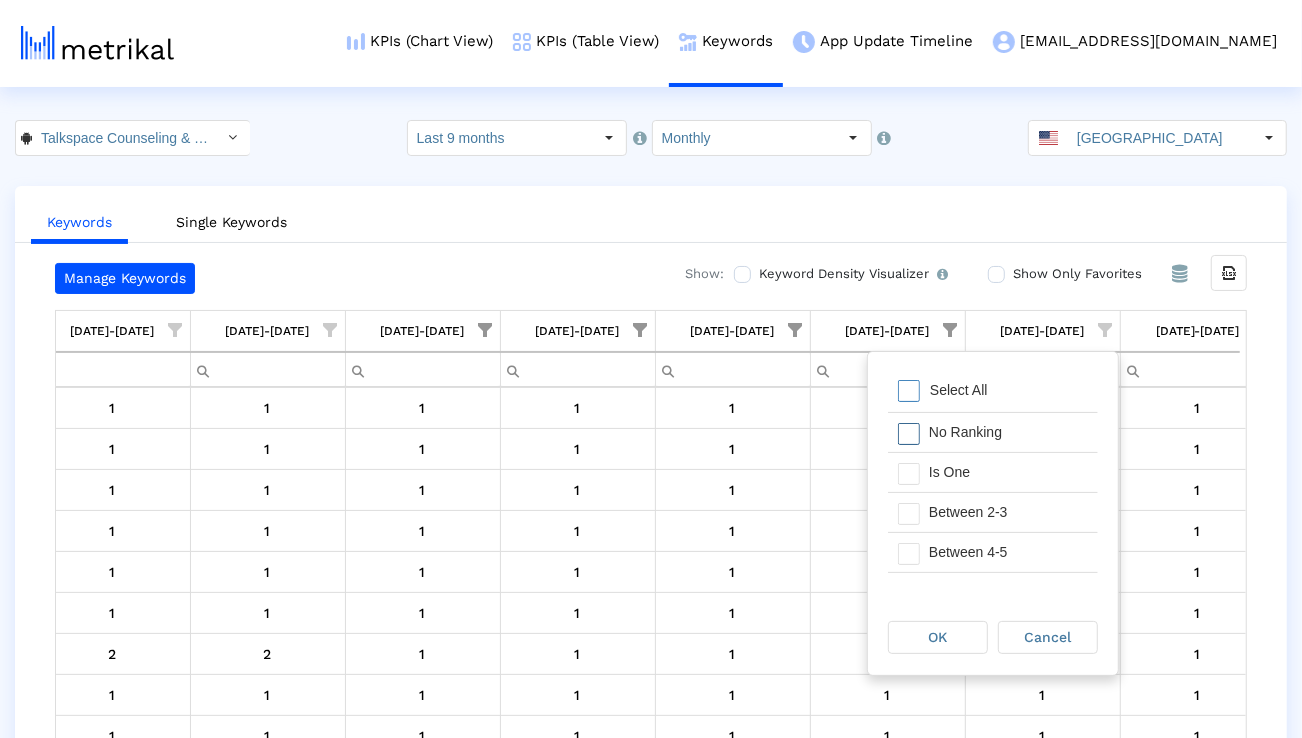 click on "Is One" at bounding box center (1008, 472) 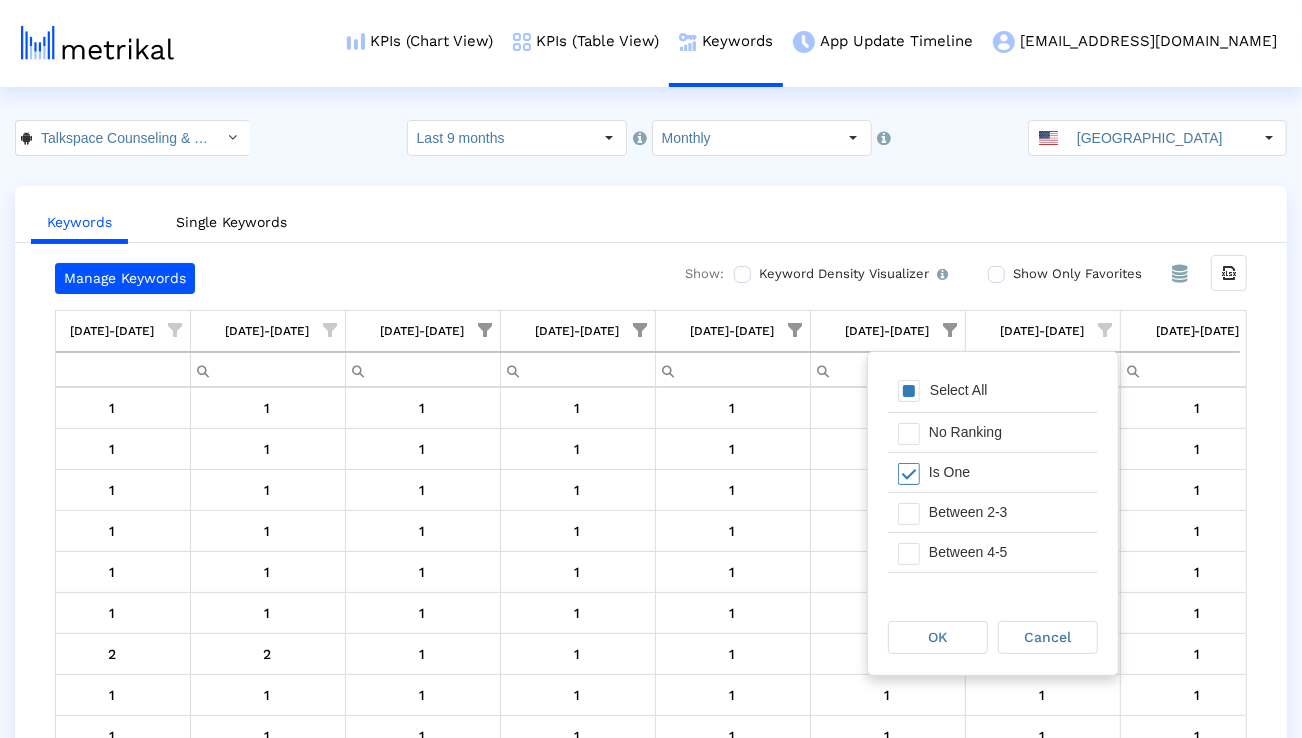 click on "OK" at bounding box center (938, 637) 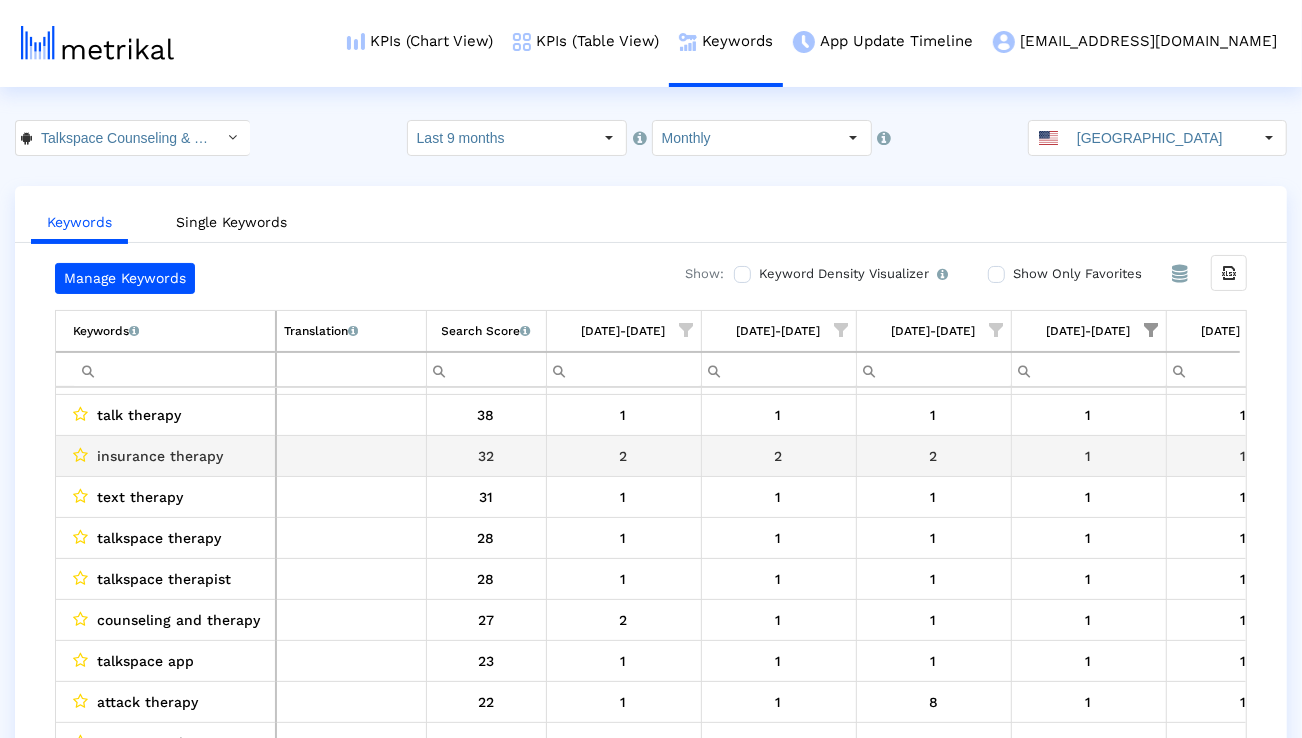 click on "insurance therapy" at bounding box center (160, 456) 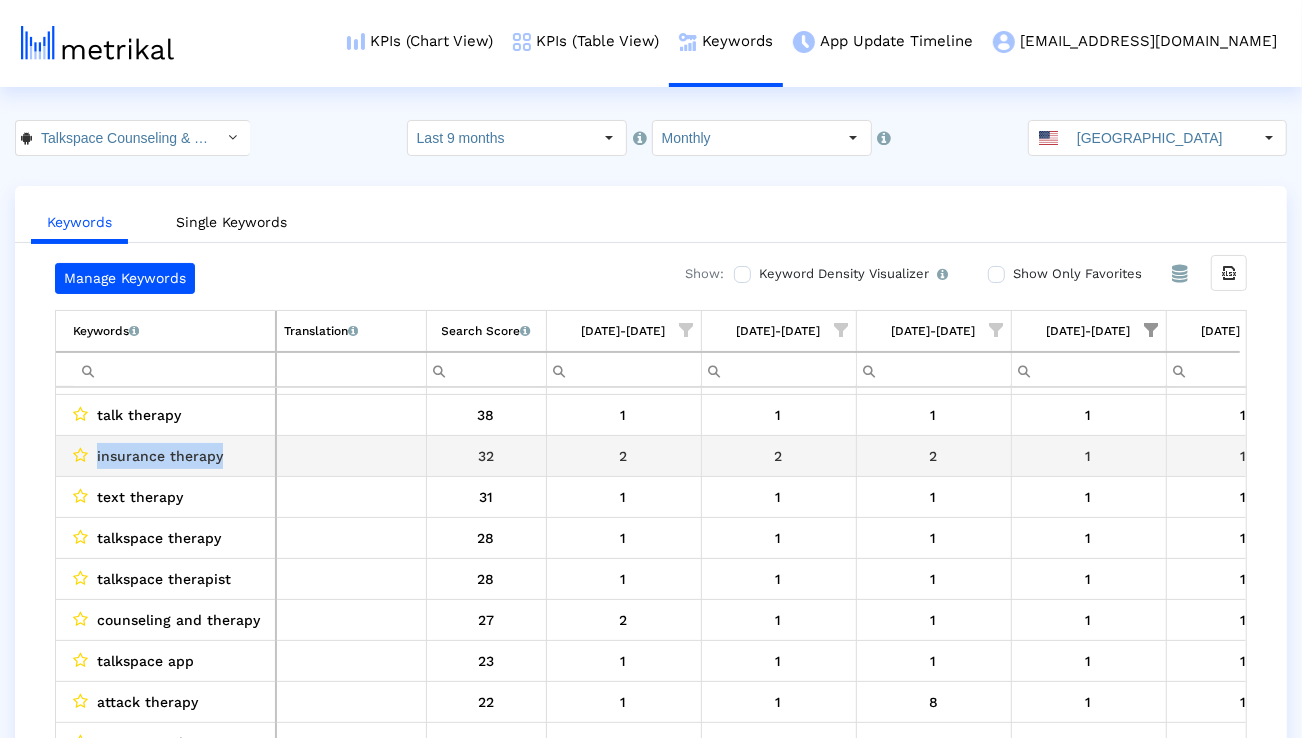 click on "insurance therapy" at bounding box center (160, 456) 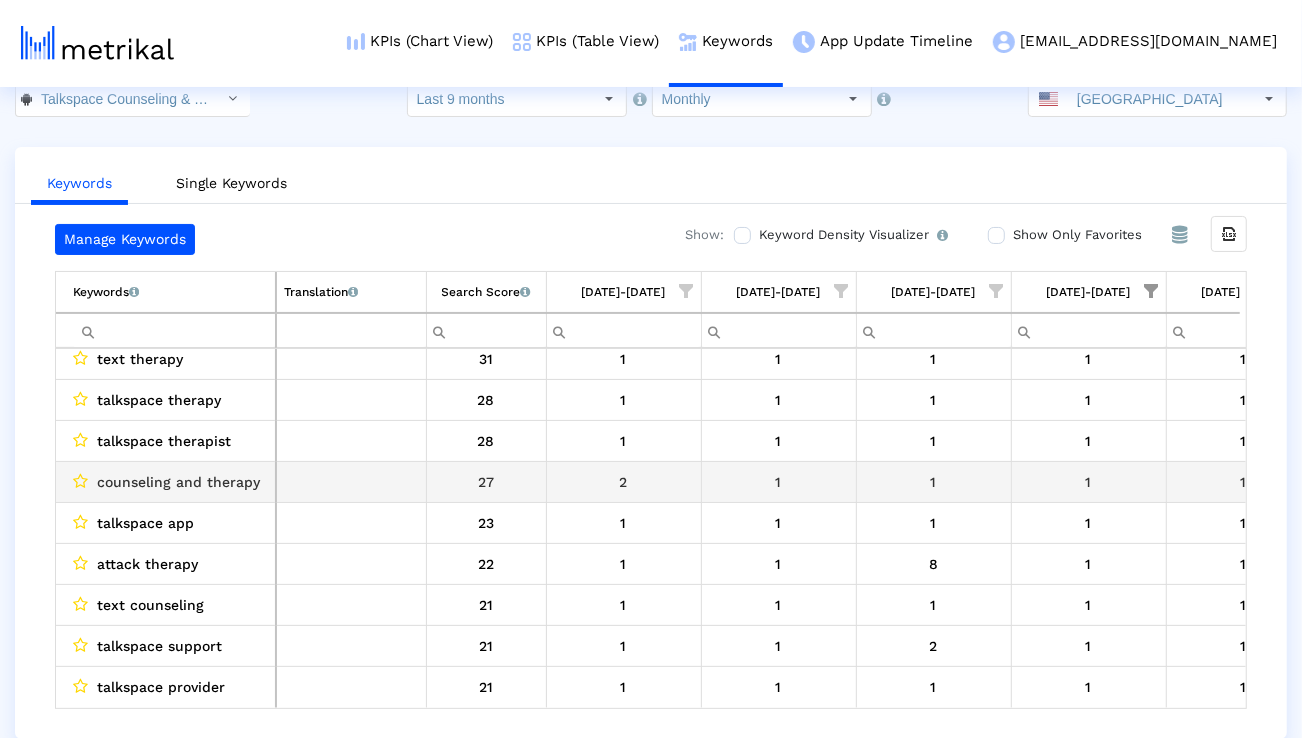 click on "counseling and therapy" at bounding box center [178, 482] 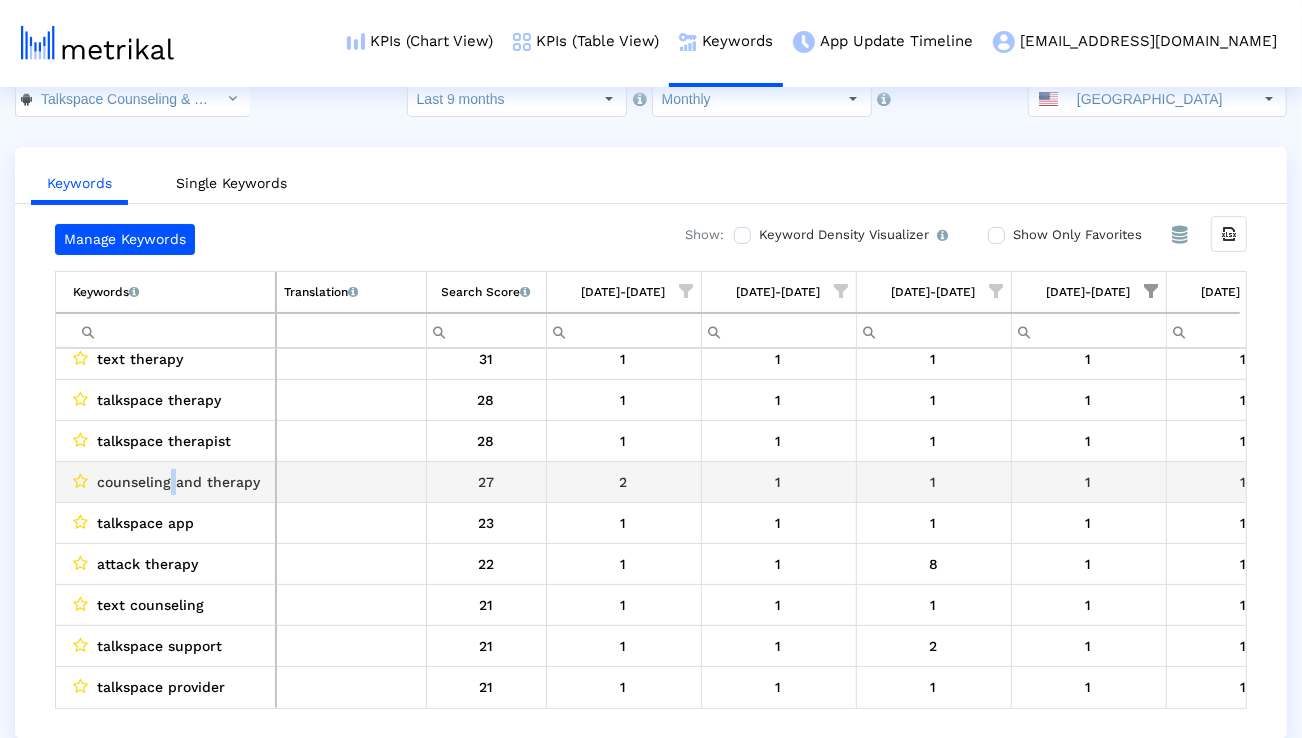 click on "counseling and therapy" at bounding box center (178, 482) 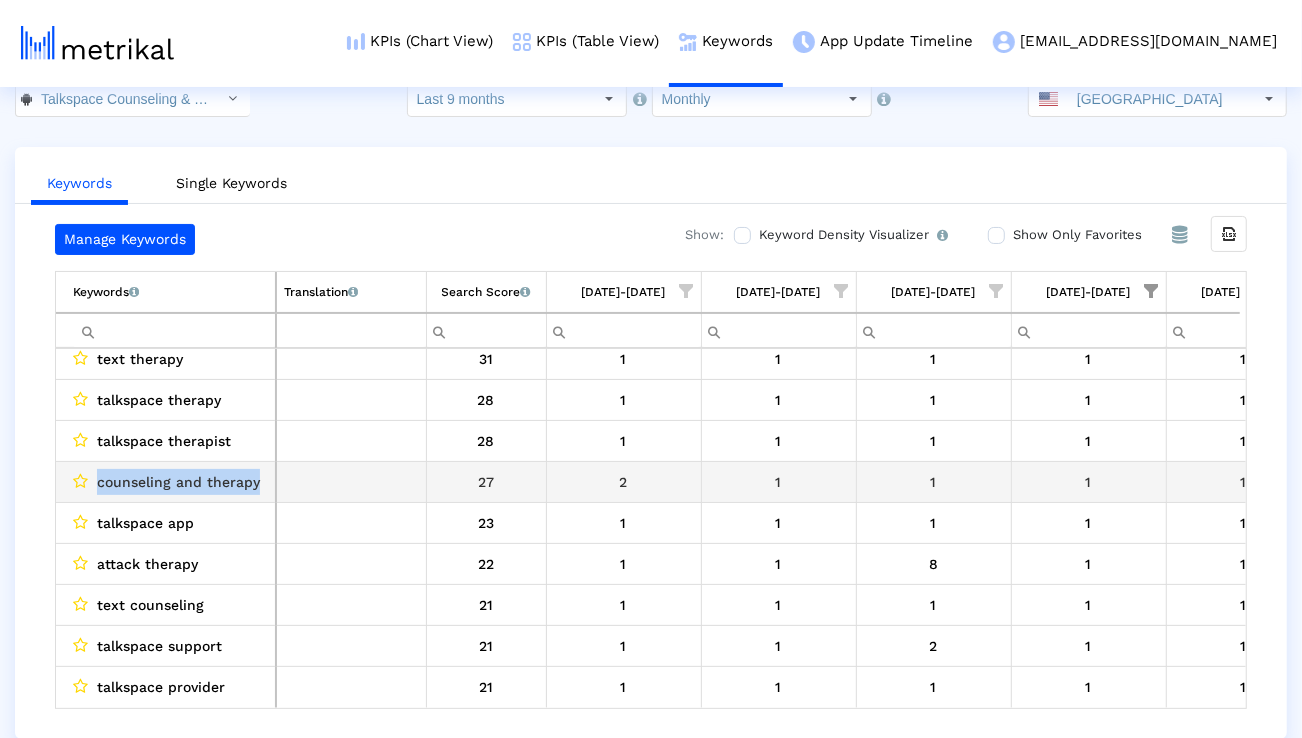 copy on "counseling and therapy" 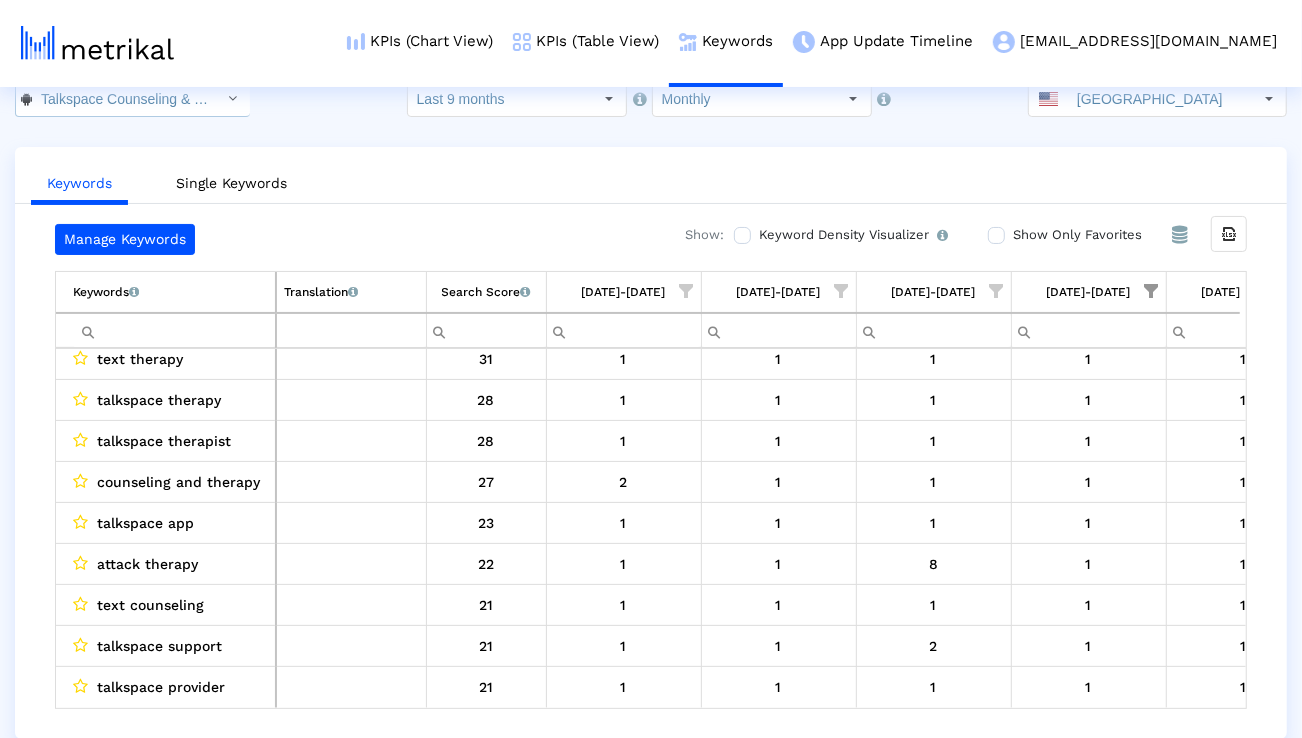 click 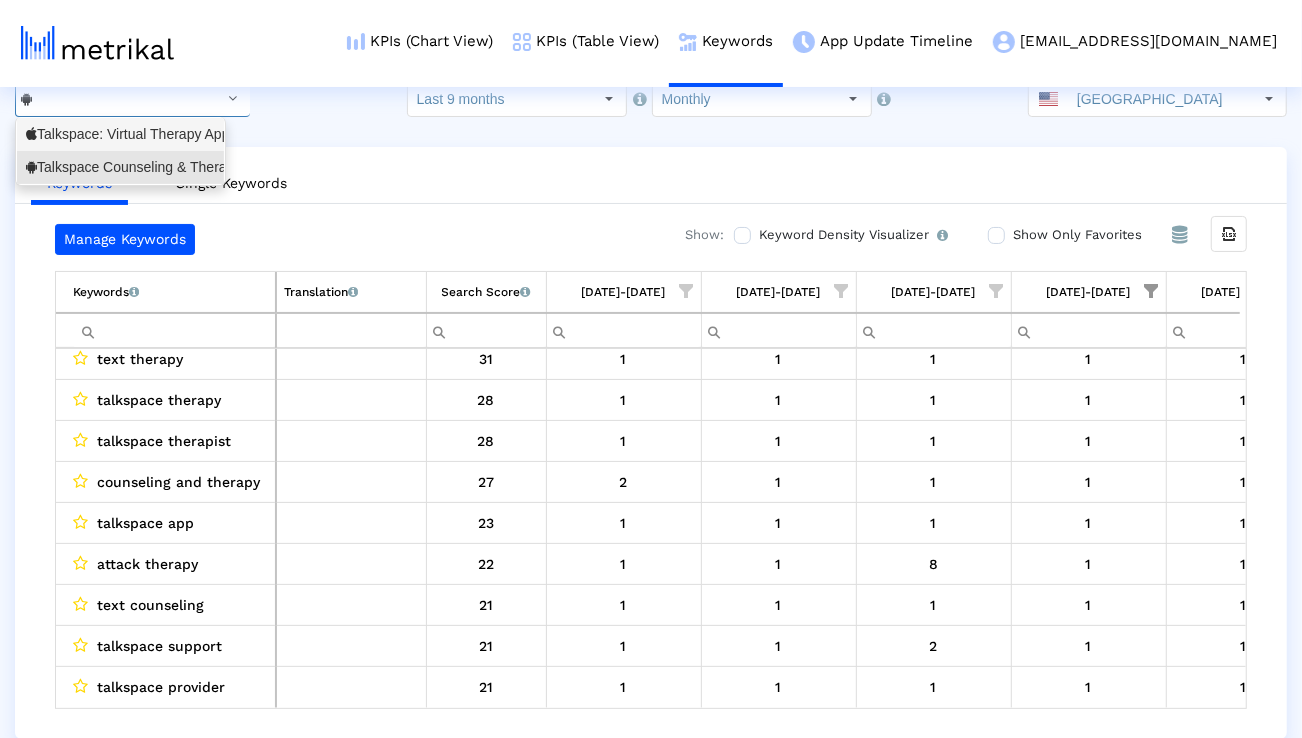 click on "Talkspace: Virtual Therapy App <661829386>" at bounding box center (120, 134) 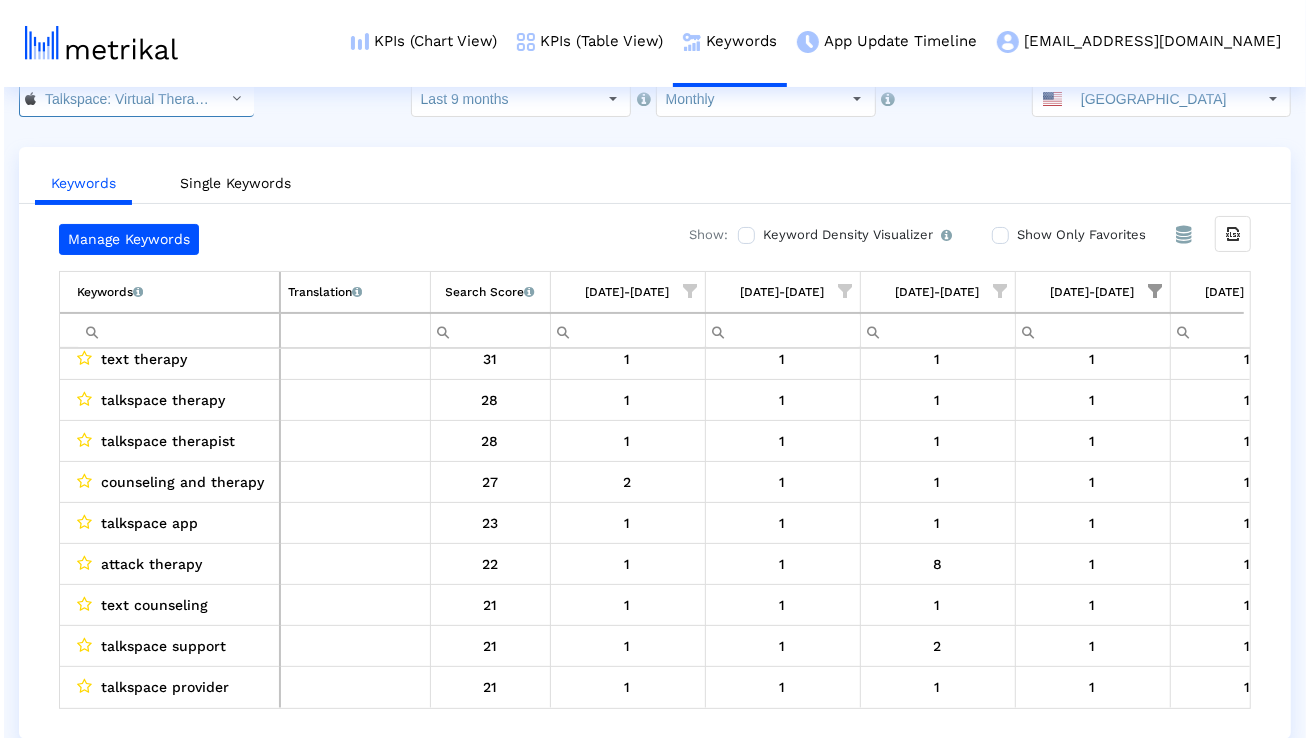 scroll, scrollTop: 0, scrollLeft: 0, axis: both 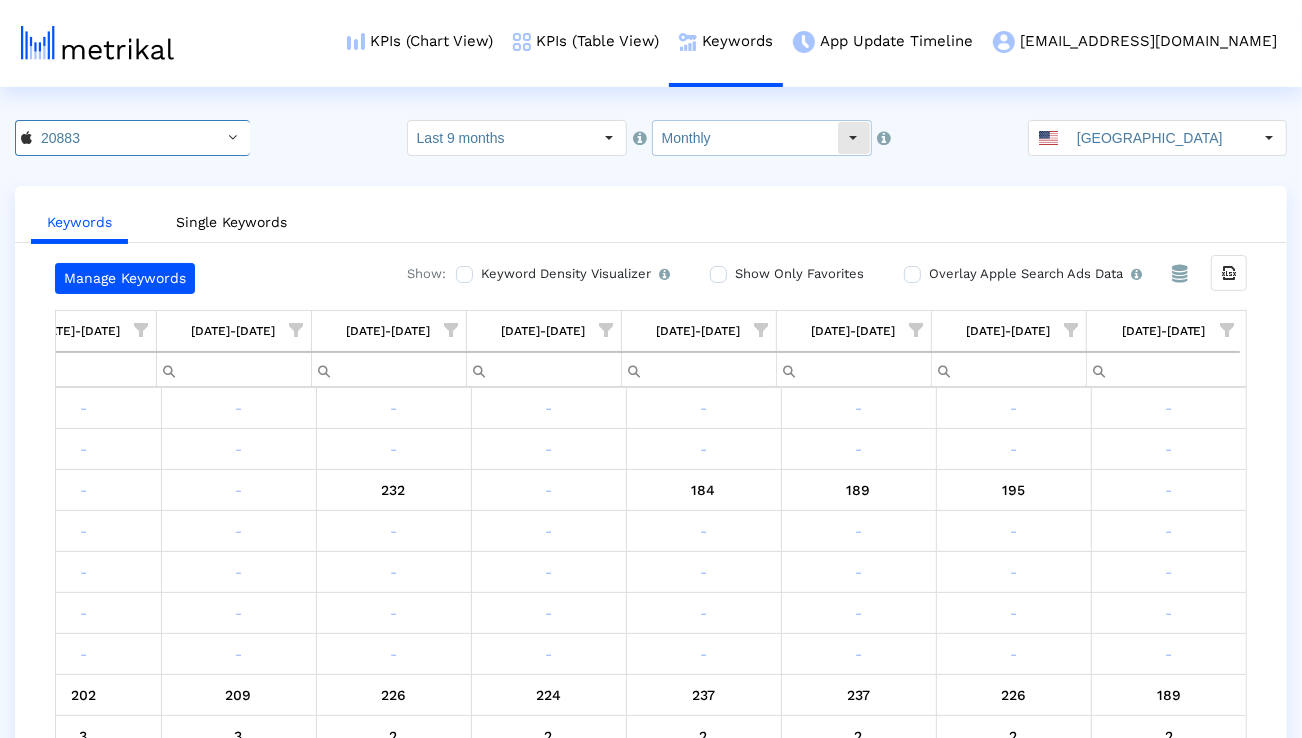 click on "Monthly" 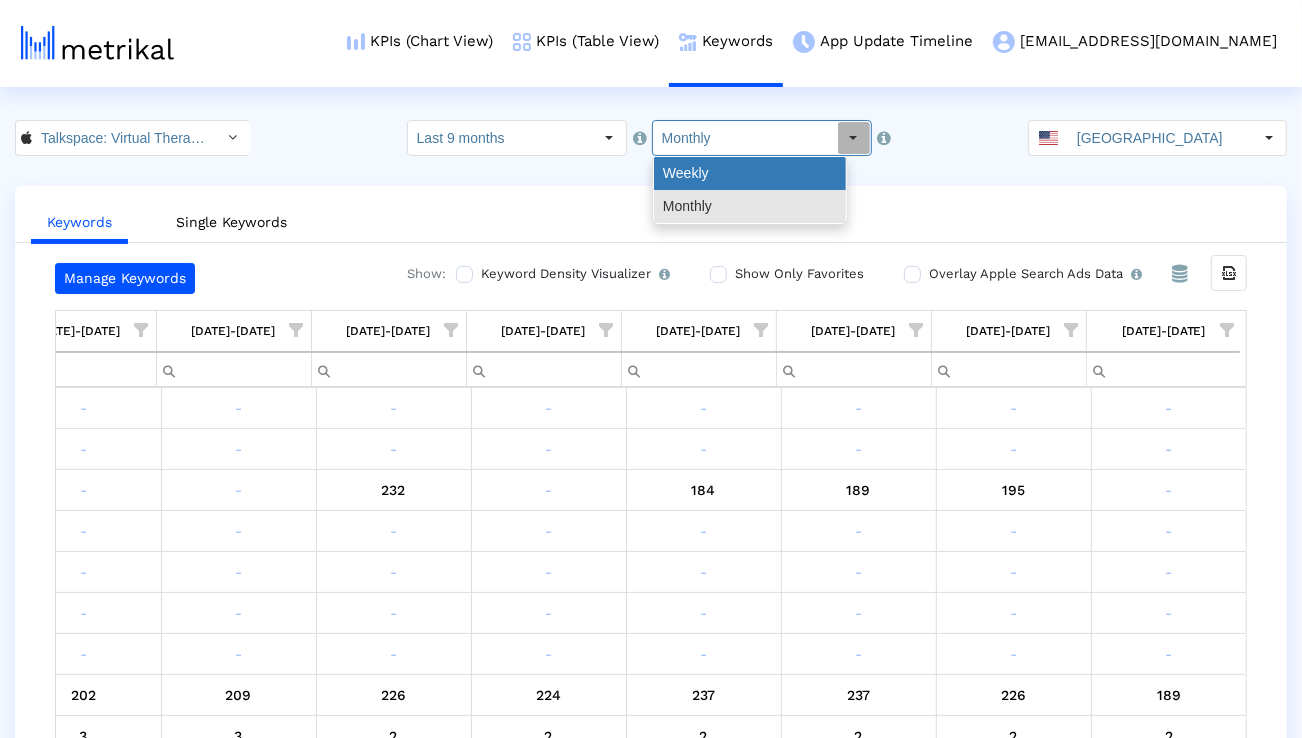 click on "Weekly" at bounding box center [750, 173] 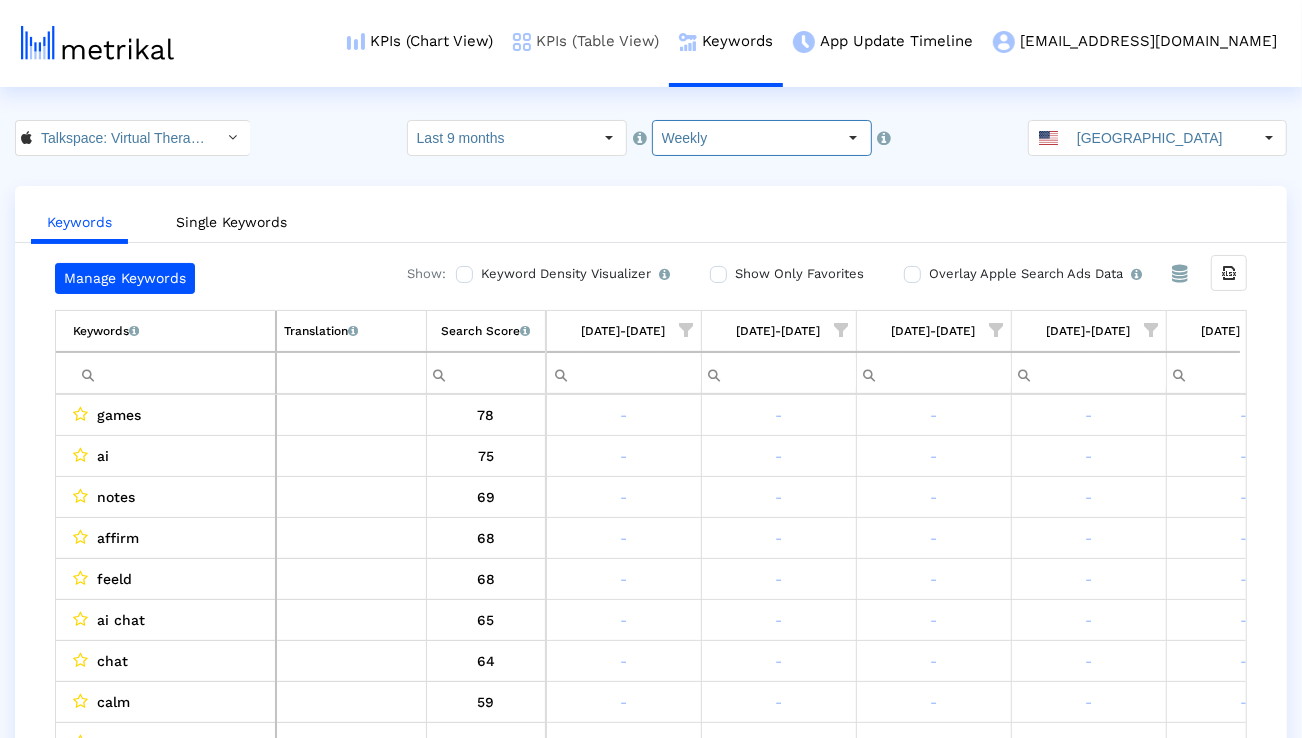 scroll, scrollTop: 0, scrollLeft: 5040, axis: horizontal 